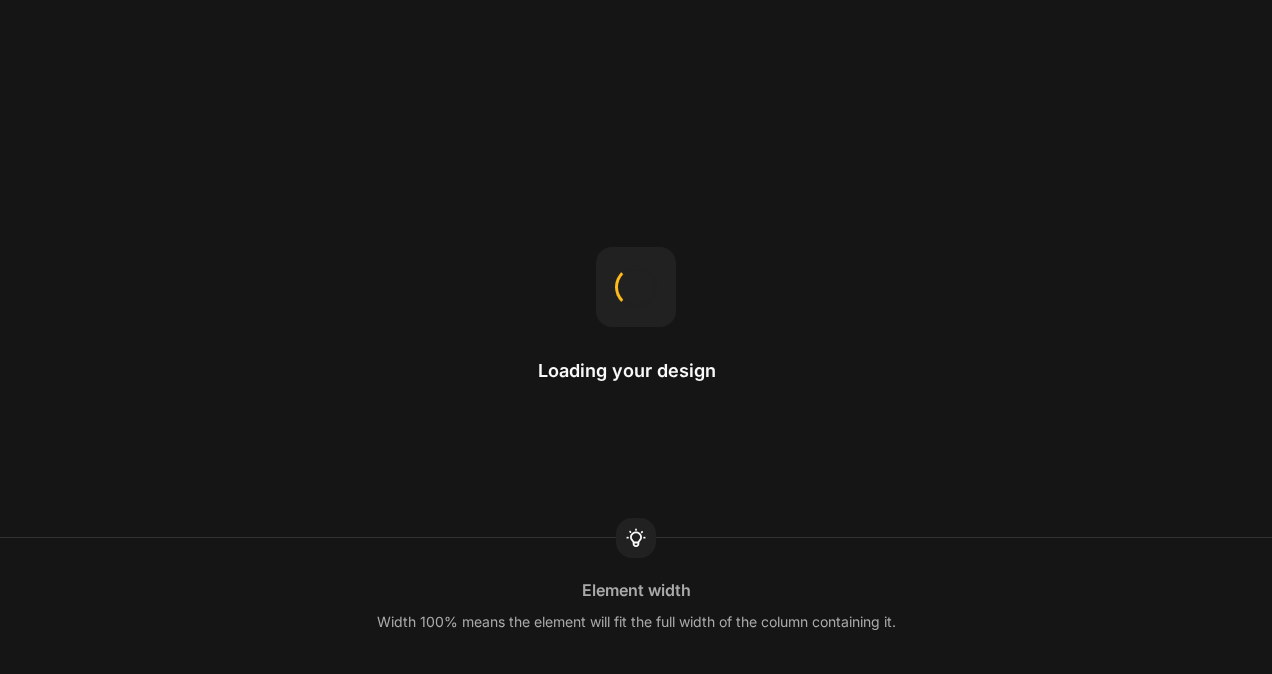 scroll, scrollTop: 0, scrollLeft: 0, axis: both 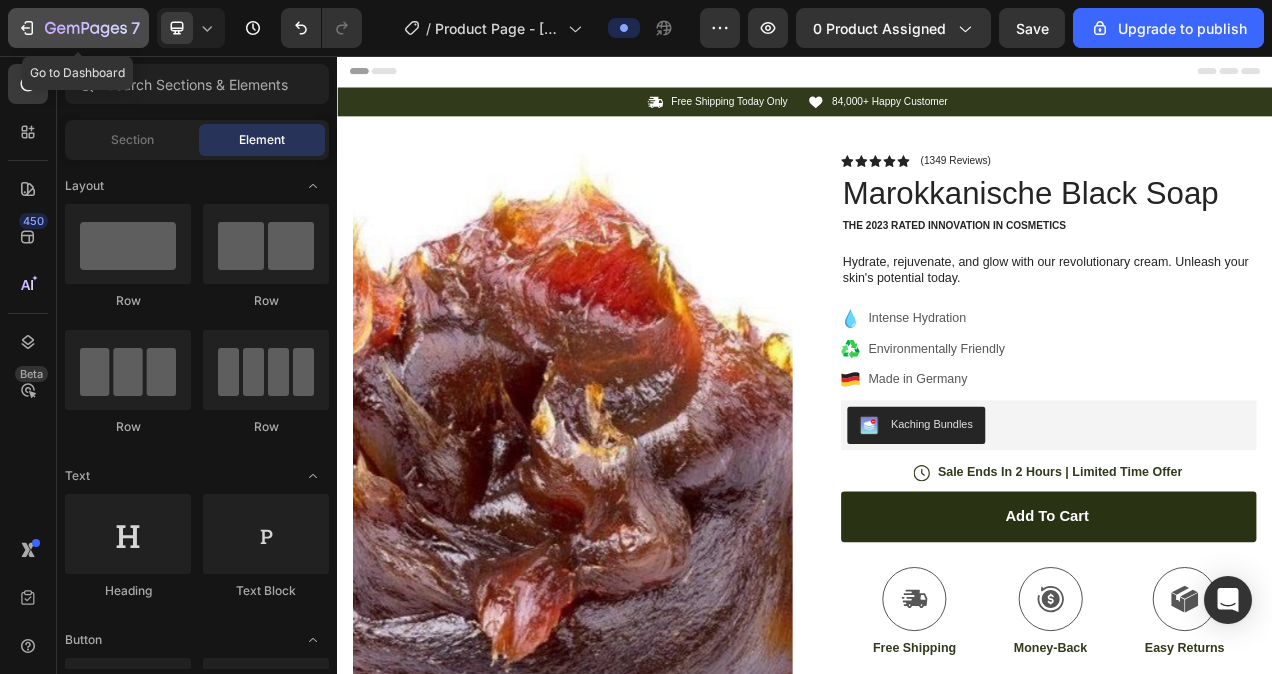 click on "7" at bounding box center (78, 28) 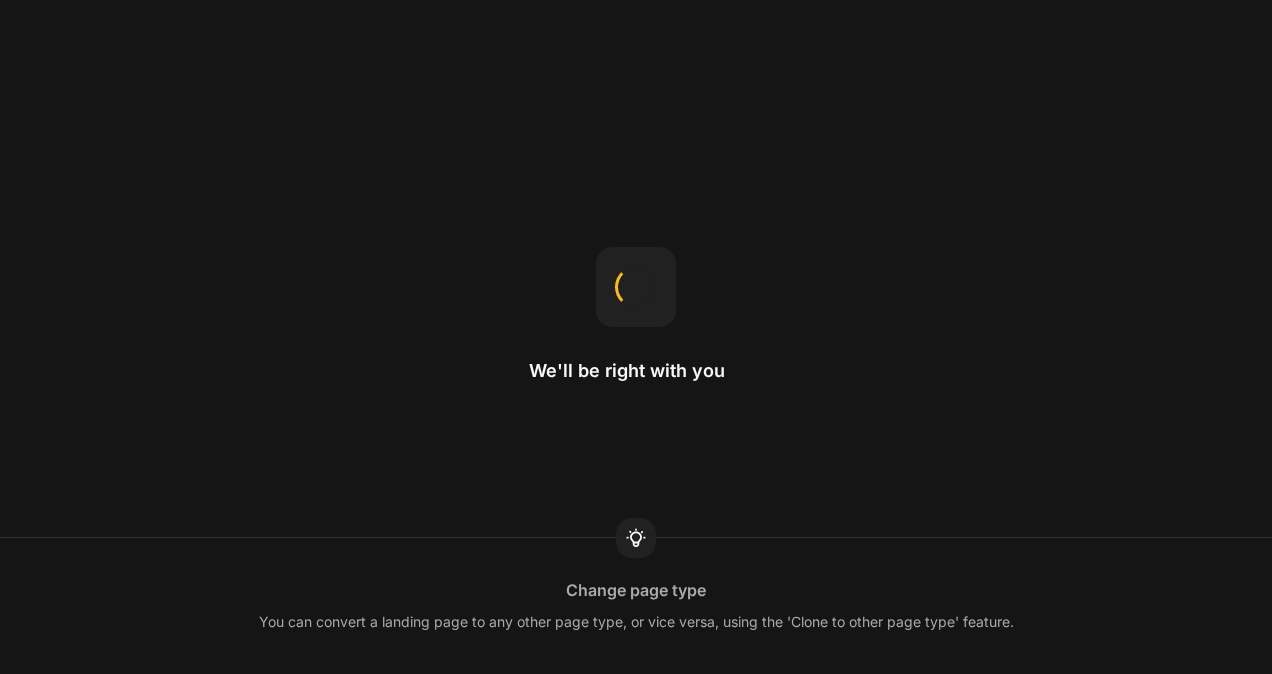 scroll, scrollTop: 0, scrollLeft: 0, axis: both 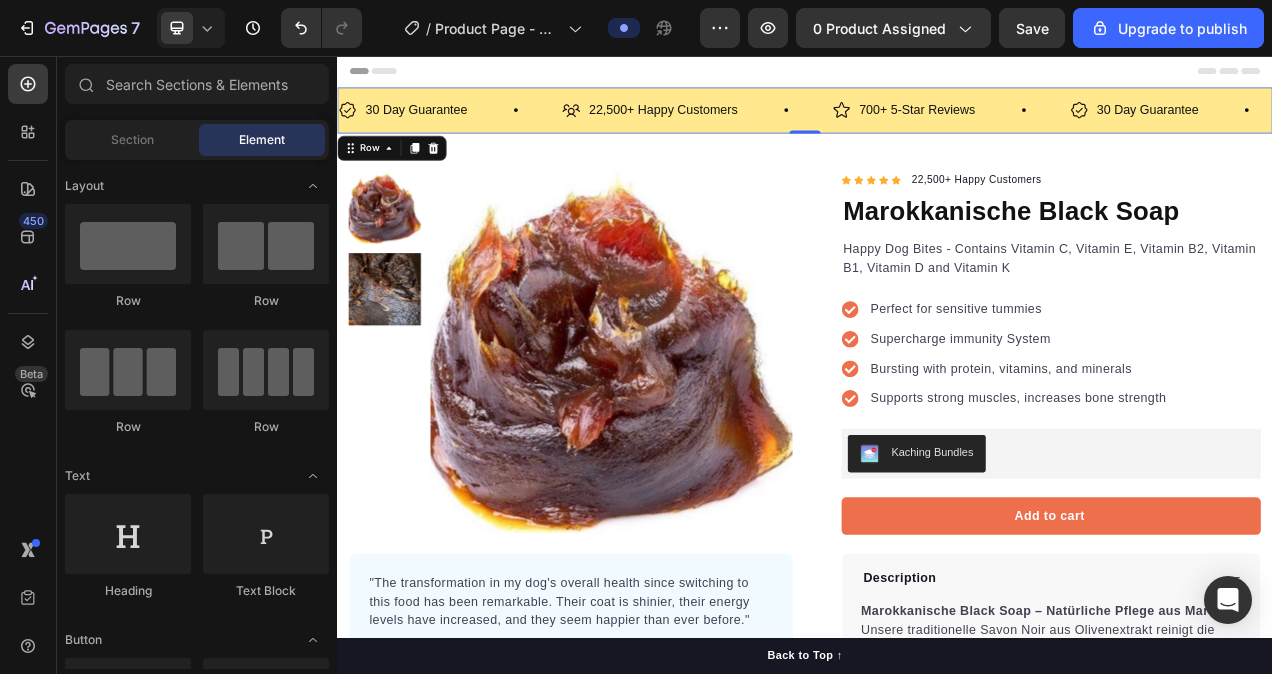 click on "30 Day Guarantee Item List
22,500+ Happy Customers Item List
700+ 5-Star Reviews Item List
30 Day Guarantee Item List
22,500+ Happy Customers Item List
700+ 5-Star Reviews Item List
30 Day Guarantee Item List
22,500+ Happy Customers Item List
700+ 5-Star Reviews Item List
30 Day Guarantee Item List
22,500+ Happy Customers Item List
700+ 5-Star Reviews Item List
30 Day Guarantee Item List
22,500+ Happy Customers Item List
700+ 5-Star Reviews Item List
30 Day Guarantee Item List
Item List Row" at bounding box center [937, 126] 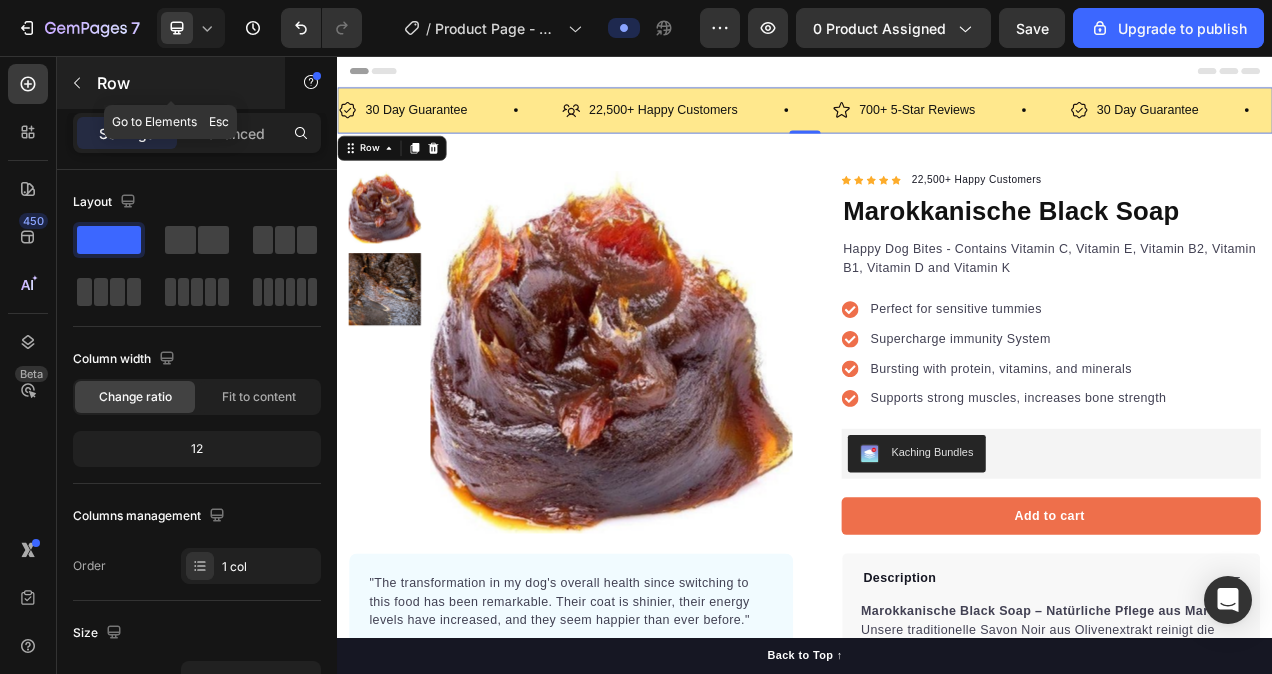 click 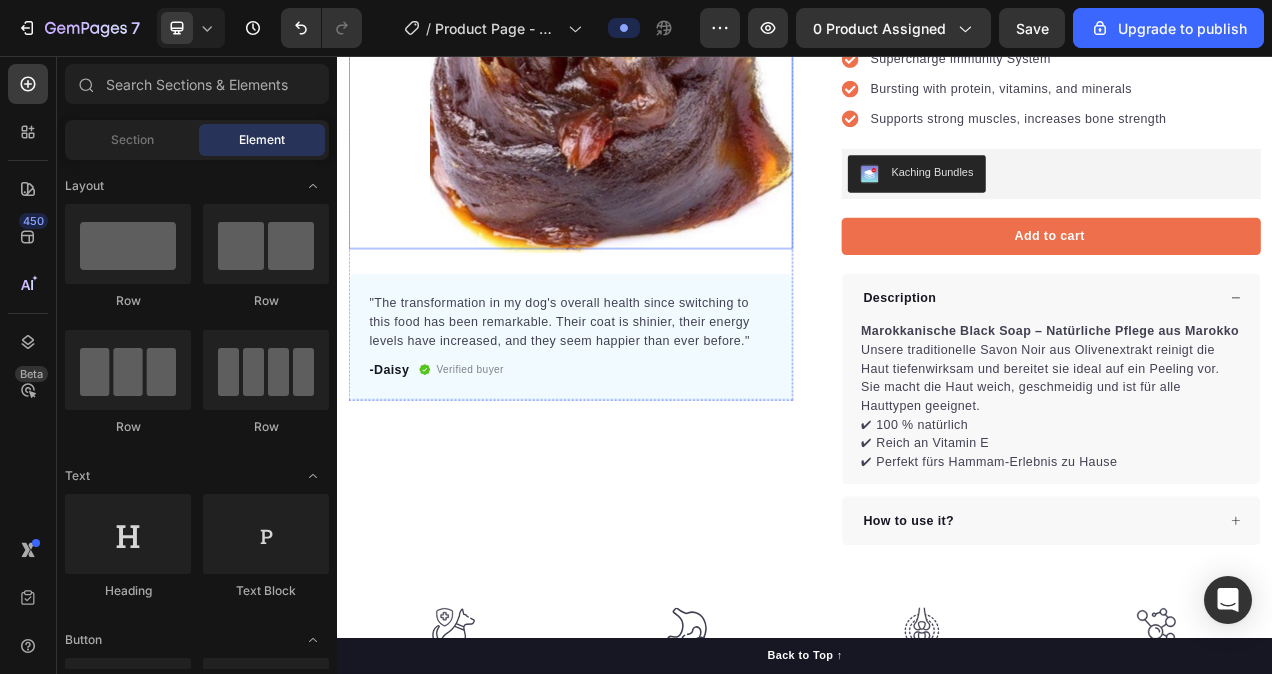 scroll, scrollTop: 358, scrollLeft: 0, axis: vertical 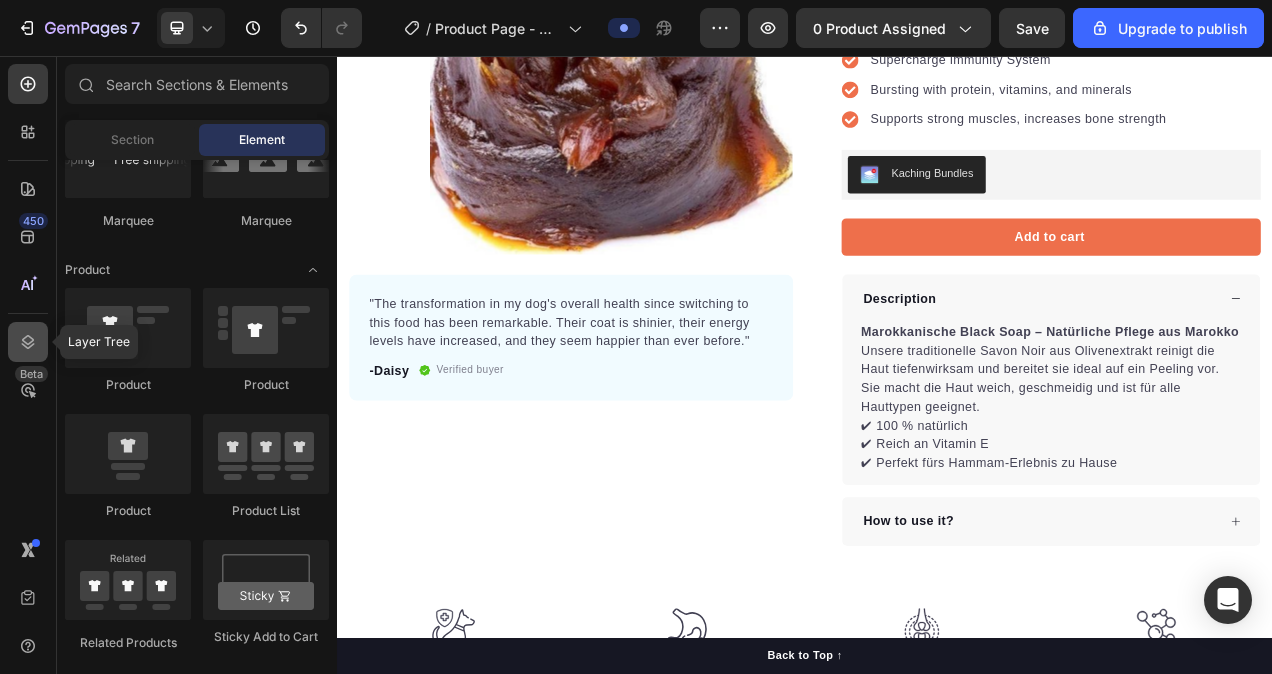 click 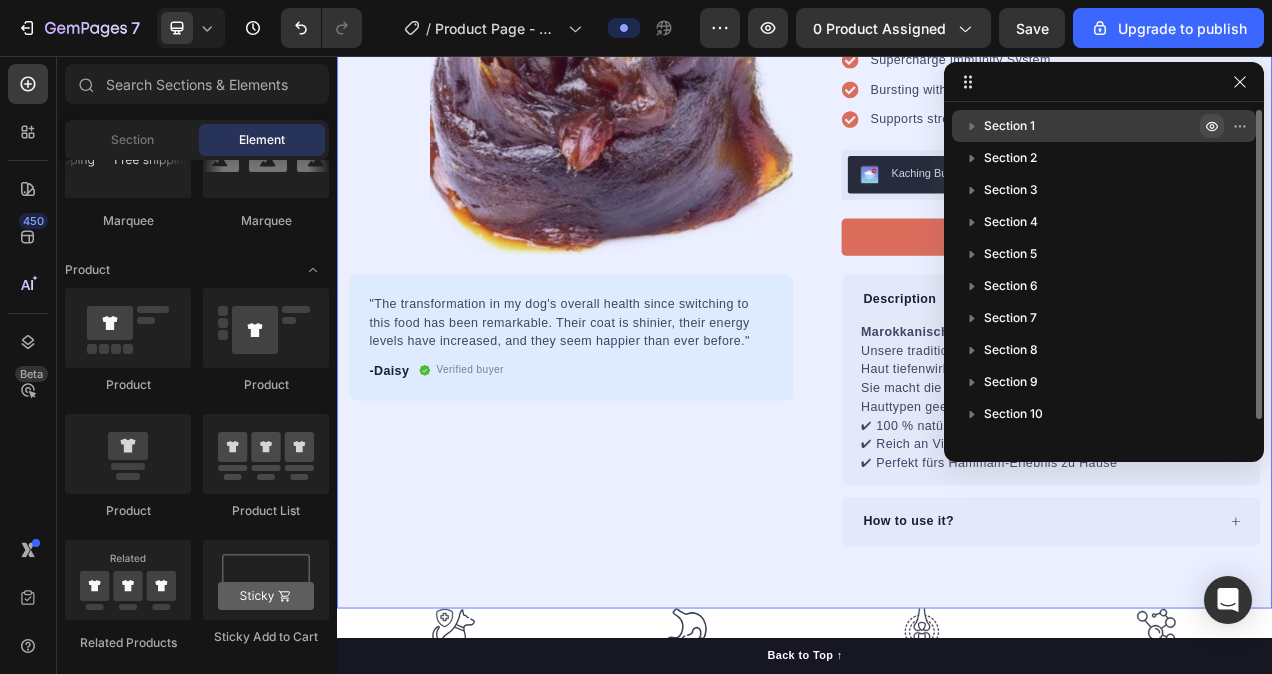 click 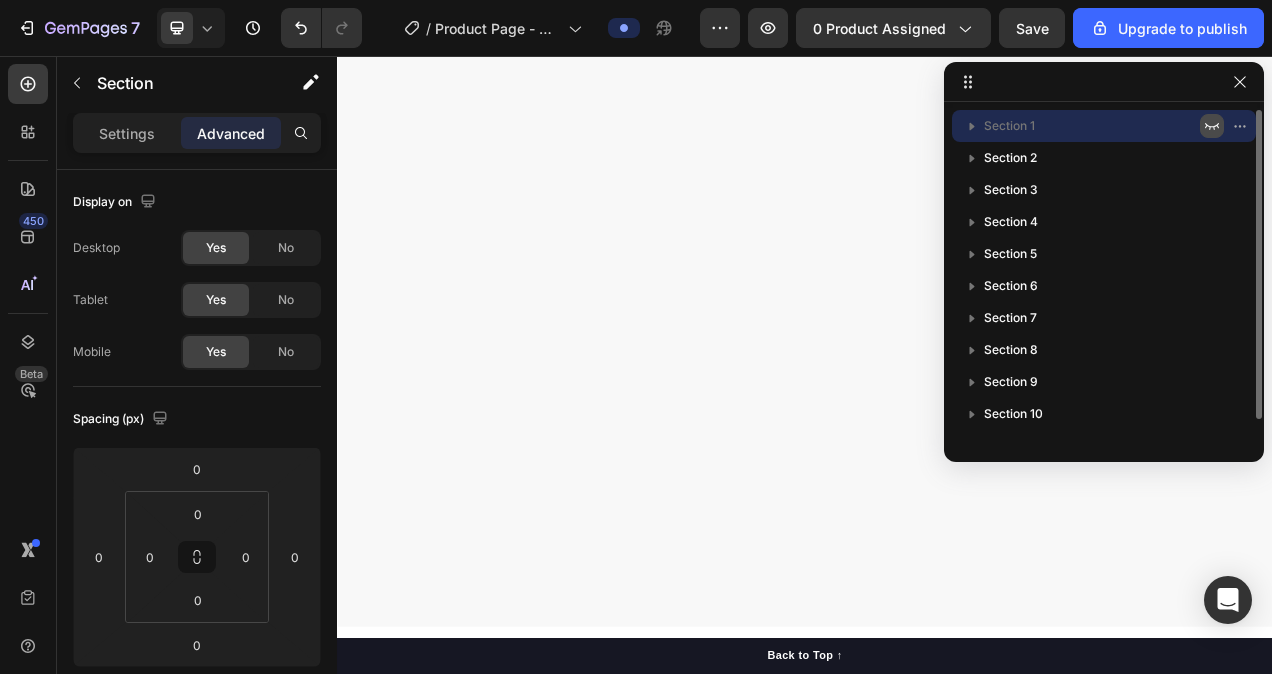 click 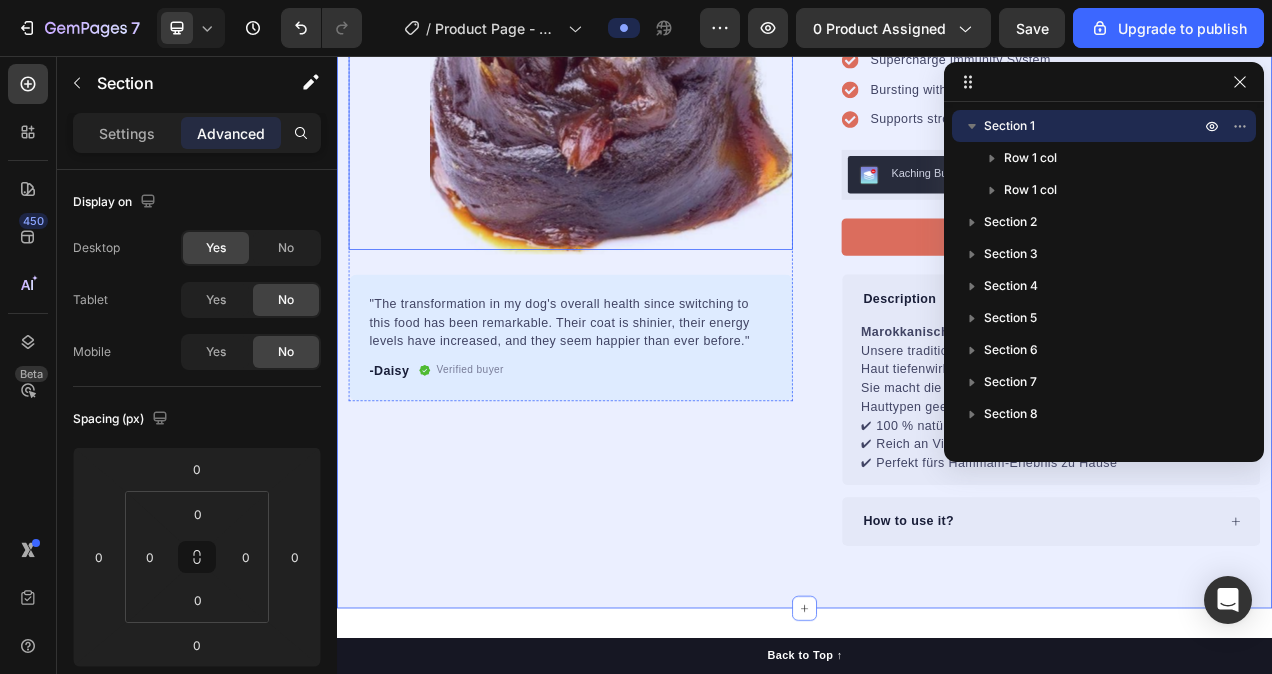 scroll, scrollTop: 0, scrollLeft: 0, axis: both 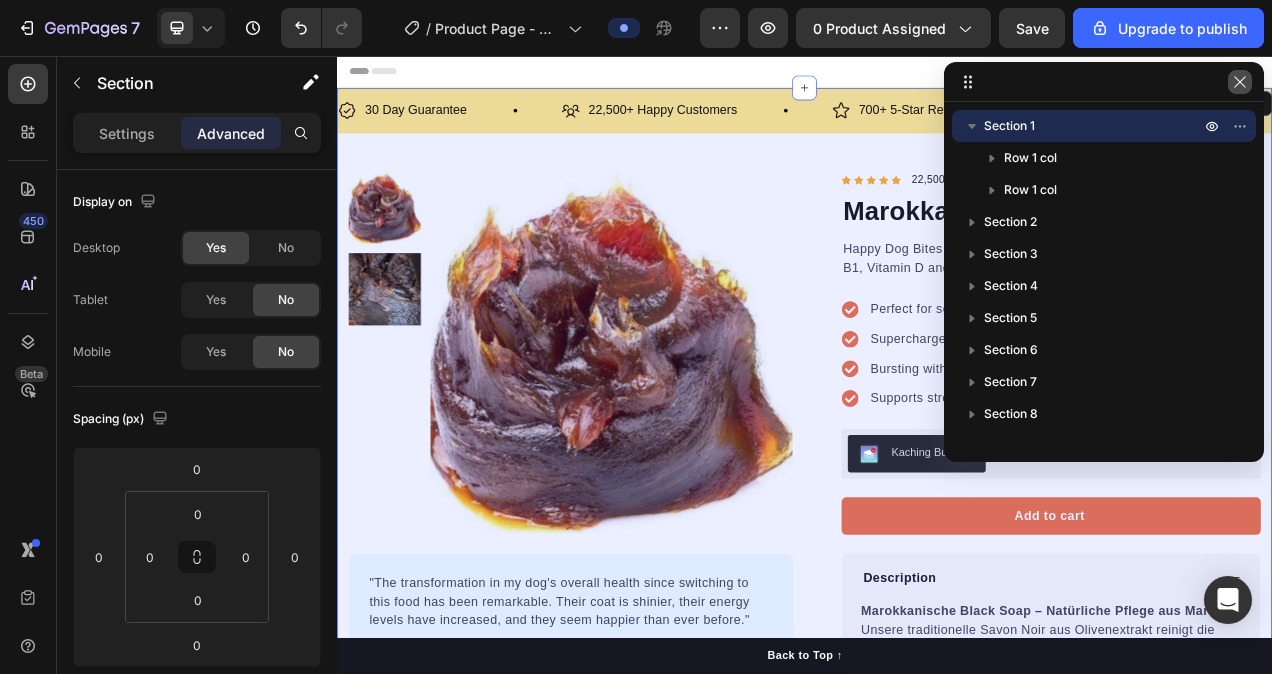 click 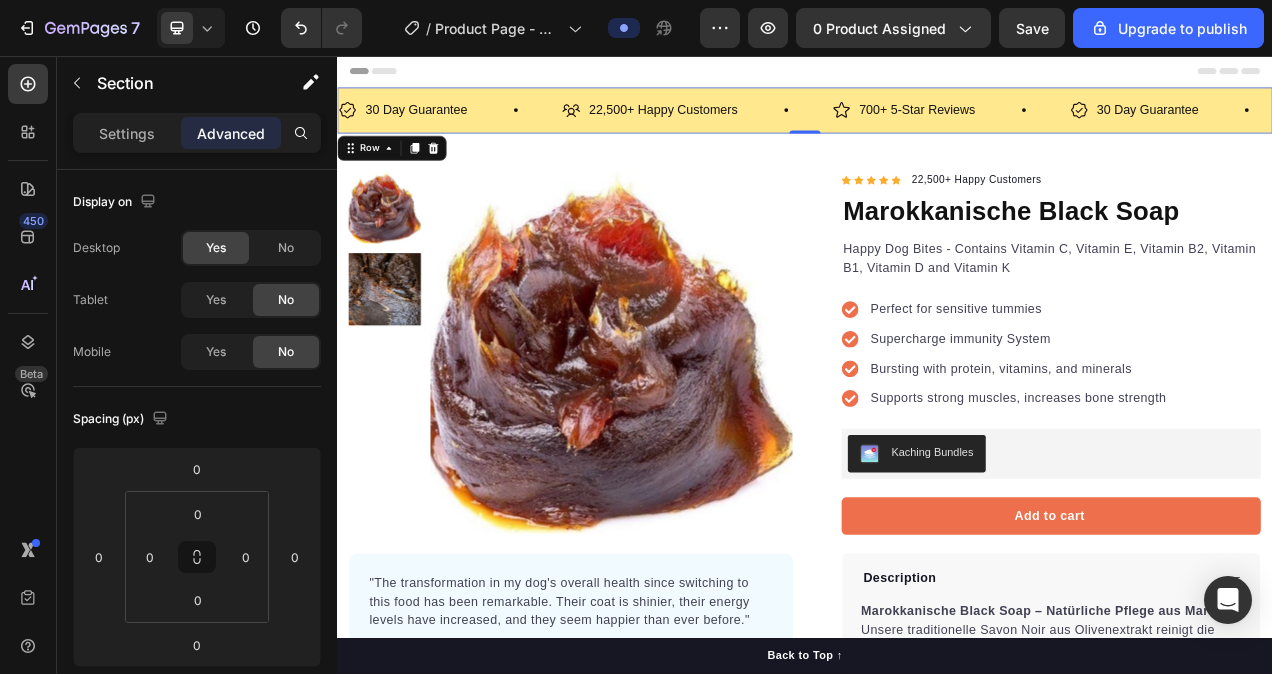 click on "30 Day Guarantee Item List
22,500+ Happy Customers Item List
700+ 5-Star Reviews Item List
30 Day Guarantee Item List
22,500+ Happy Customers Item List
700+ 5-Star Reviews Item List
30 Day Guarantee Item List
22,500+ Happy Customers Item List
700+ 5-Star Reviews Item List
30 Day Guarantee Item List
22,500+ Happy Customers Item List
700+ 5-Star Reviews Item List
30 Day Guarantee Item List
22,500+ Happy Customers Item List
700+ 5-Star Reviews Item List
30 Day Guarantee Item List
Item List Row" at bounding box center (937, 126) 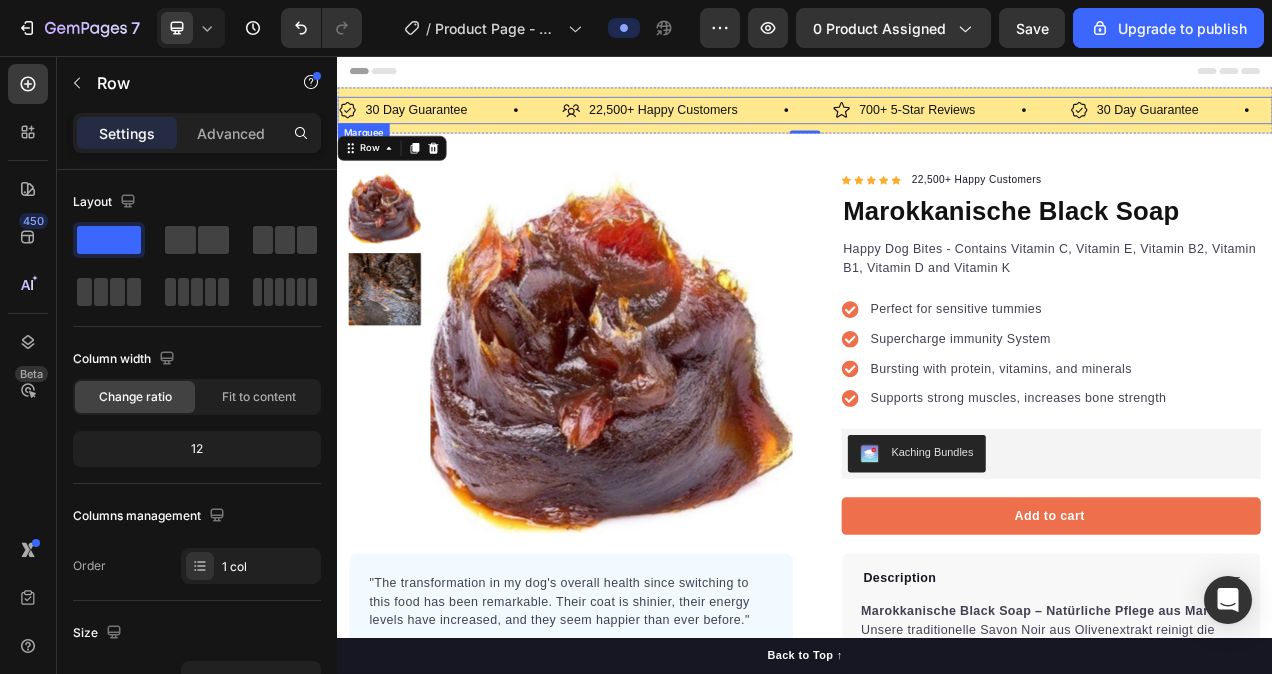 click on "30 Day Guarantee Item List" at bounding box center [1420, 126] 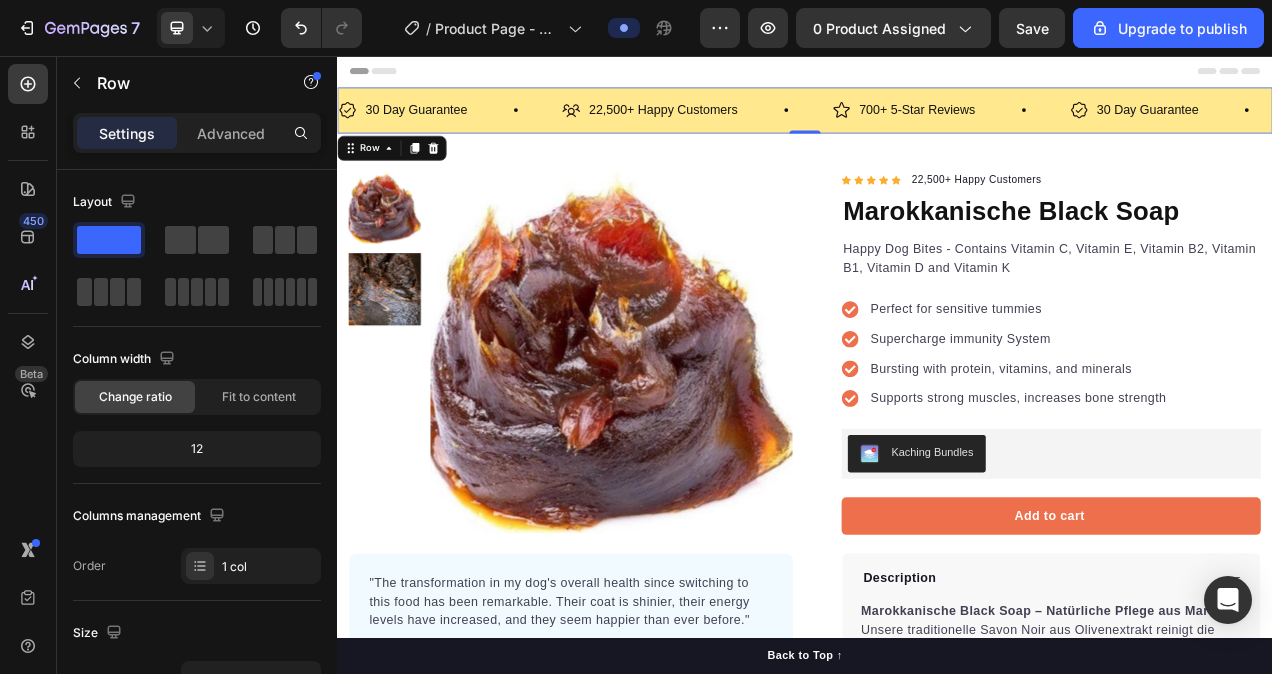click on "30 Day Guarantee Item List
22,500+ Happy Customers Item List
700+ 5-Star Reviews Item List
30 Day Guarantee Item List
22,500+ Happy Customers Item List
700+ 5-Star Reviews Item List
30 Day Guarantee Item List
22,500+ Happy Customers Item List
700+ 5-Star Reviews Item List
30 Day Guarantee Item List
22,500+ Happy Customers Item List
700+ 5-Star Reviews Item List
30 Day Guarantee Item List
22,500+ Happy Customers Item List
700+ 5-Star Reviews Item List
30 Day Guarantee Item List
Item List Row" at bounding box center [937, 126] 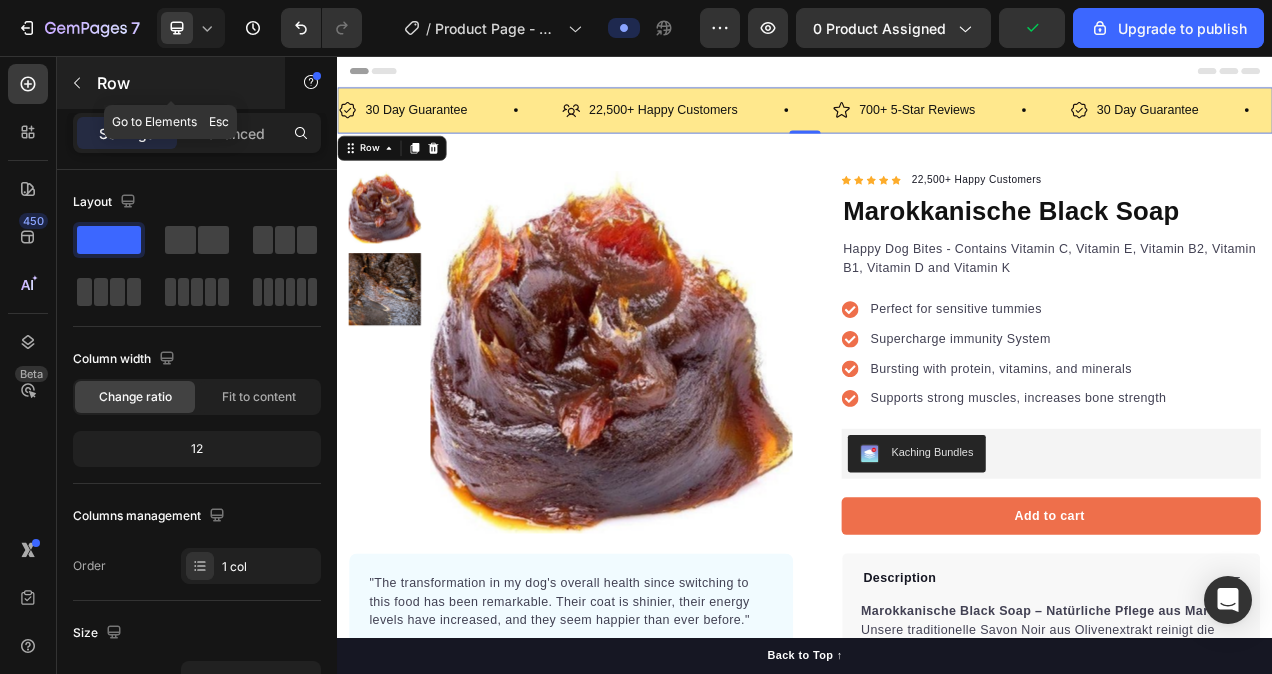 click at bounding box center (77, 83) 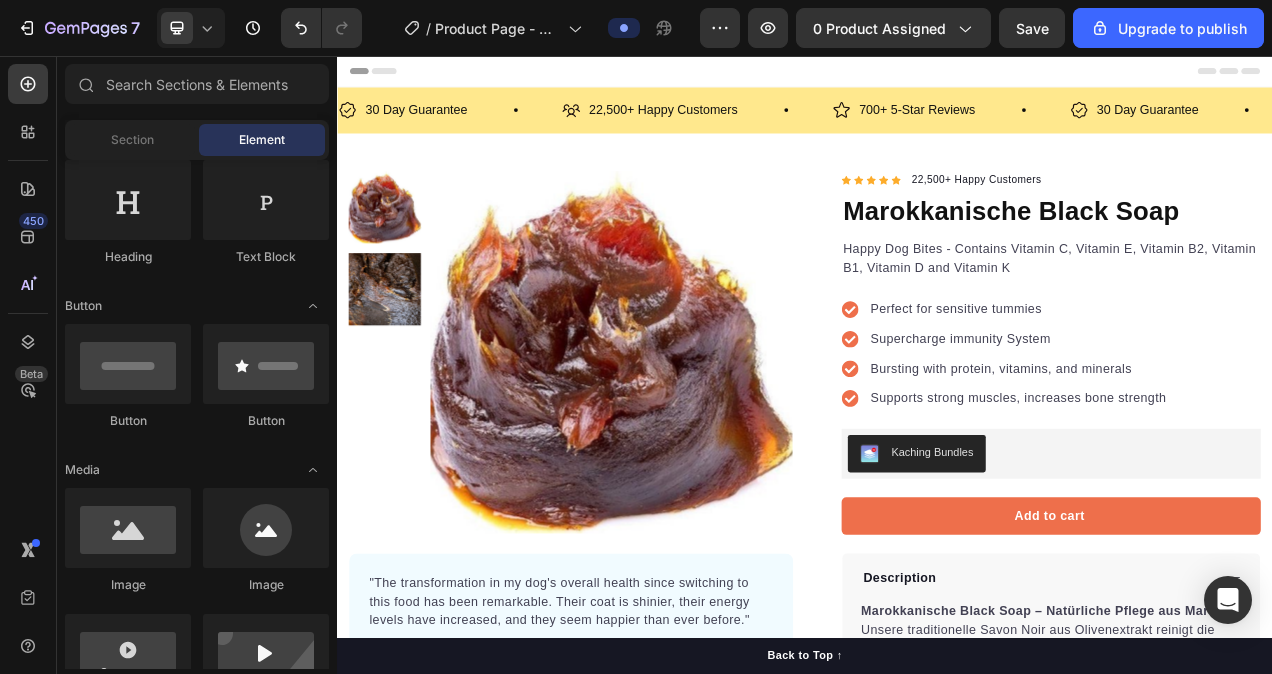 scroll, scrollTop: 0, scrollLeft: 0, axis: both 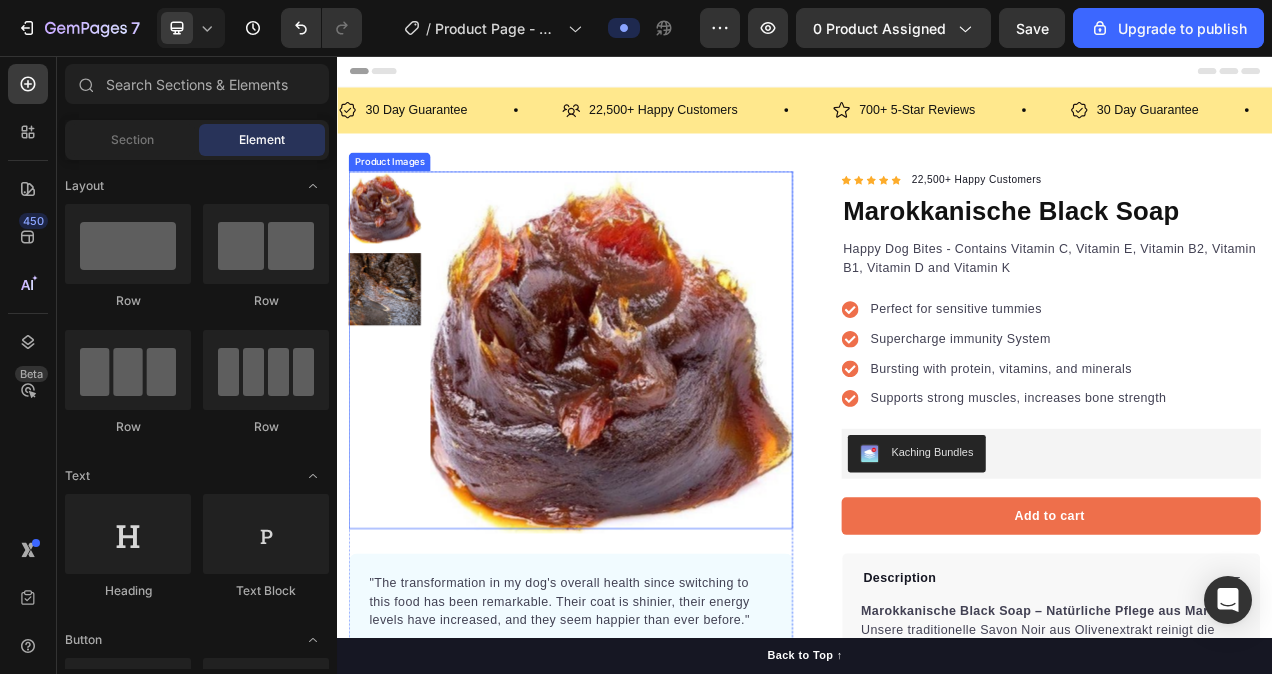 click at bounding box center [689, 436] 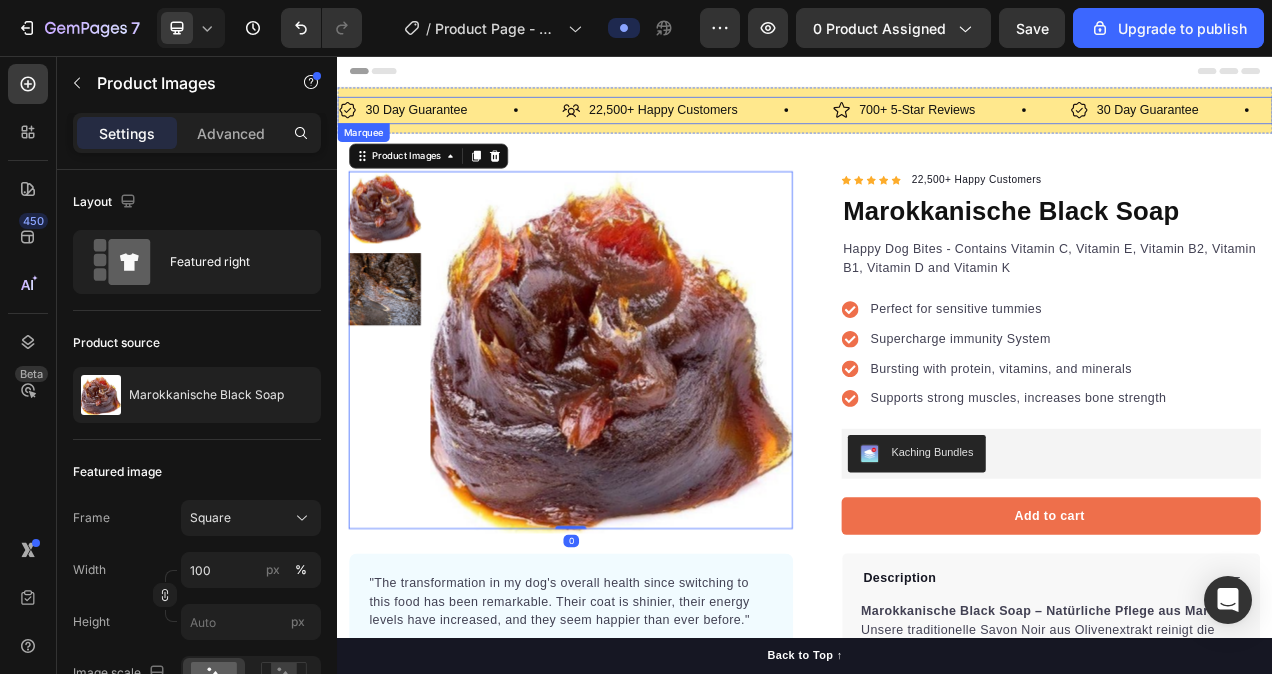 click on "30 Day Guarantee Item List" at bounding box center (481, 126) 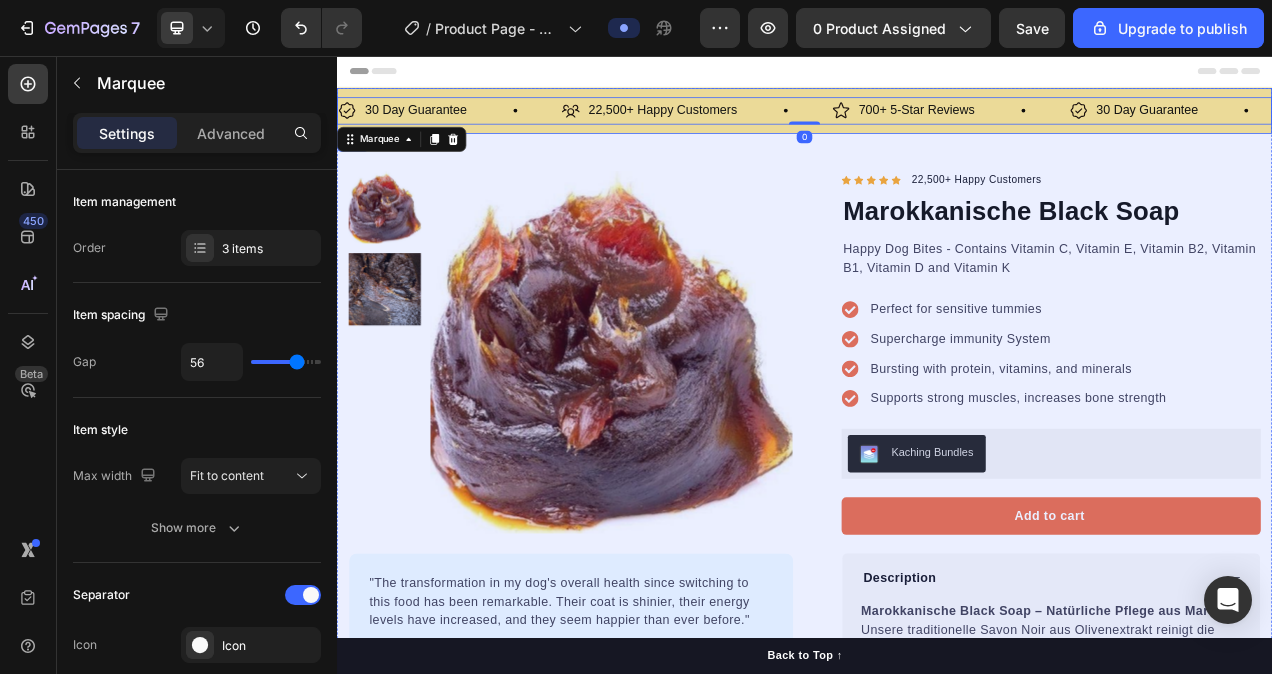 click on "30 Day Guarantee Item List
22,500+ Happy Customers Item List
700+ 5-Star Reviews Item List
30 Day Guarantee Item List
22,500+ Happy Customers Item List
700+ 5-Star Reviews Item List
30 Day Guarantee Item List
22,500+ Happy Customers Item List
700+ 5-Star Reviews Item List
30 Day Guarantee Item List
22,500+ Happy Customers Item List
700+ 5-Star Reviews Item List
30 Day Guarantee Item List
22,500+ Happy Customers Item List
700+ 5-Star Reviews Item List
30 Day Guarantee Item List
Item List   0" at bounding box center [937, 126] 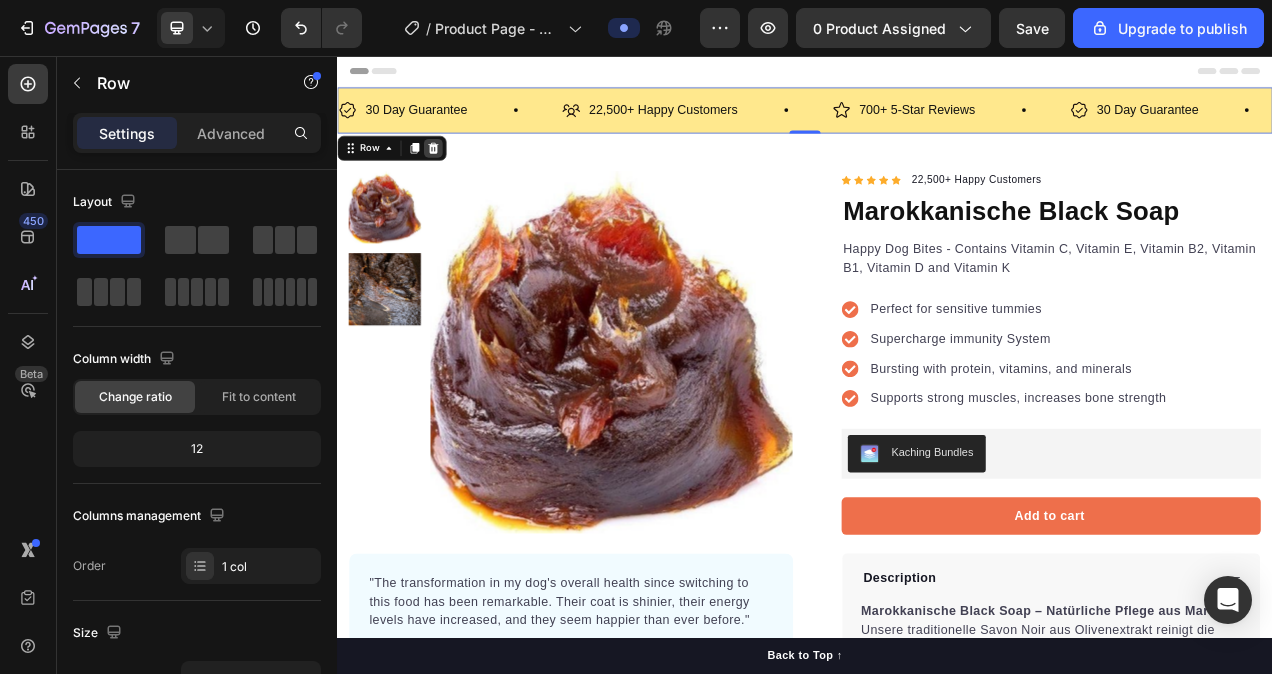 click 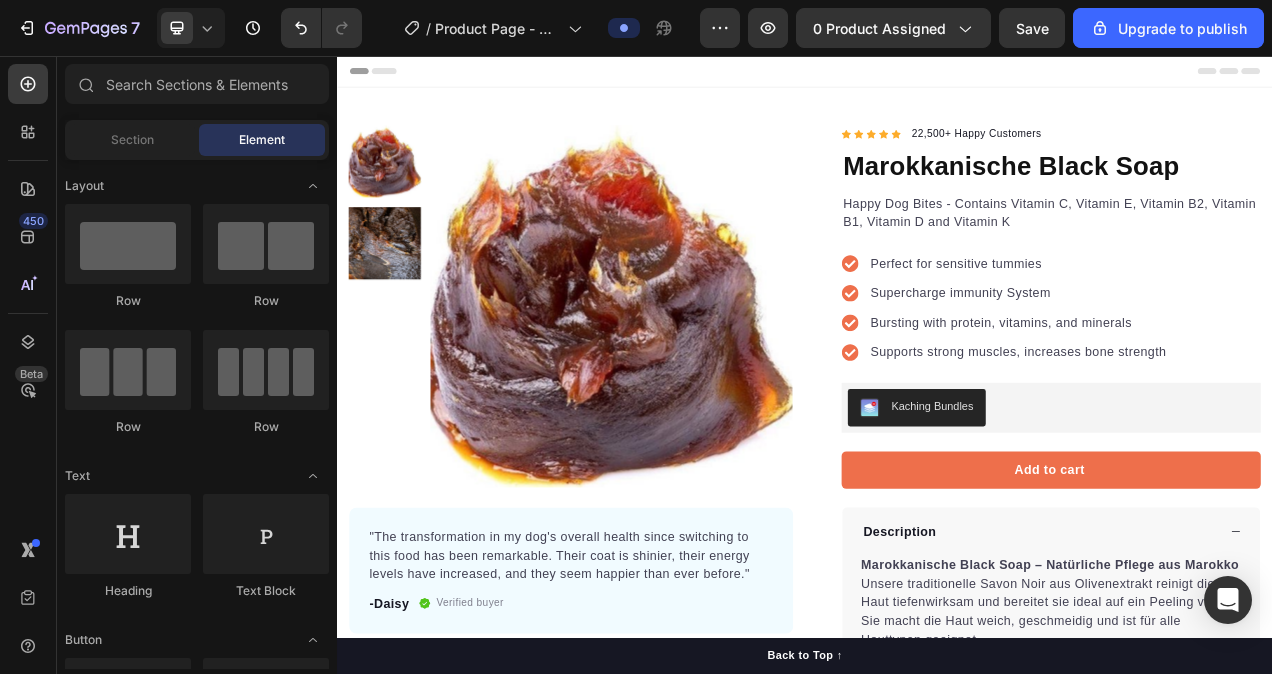 click on "Header" at bounding box center [937, 76] 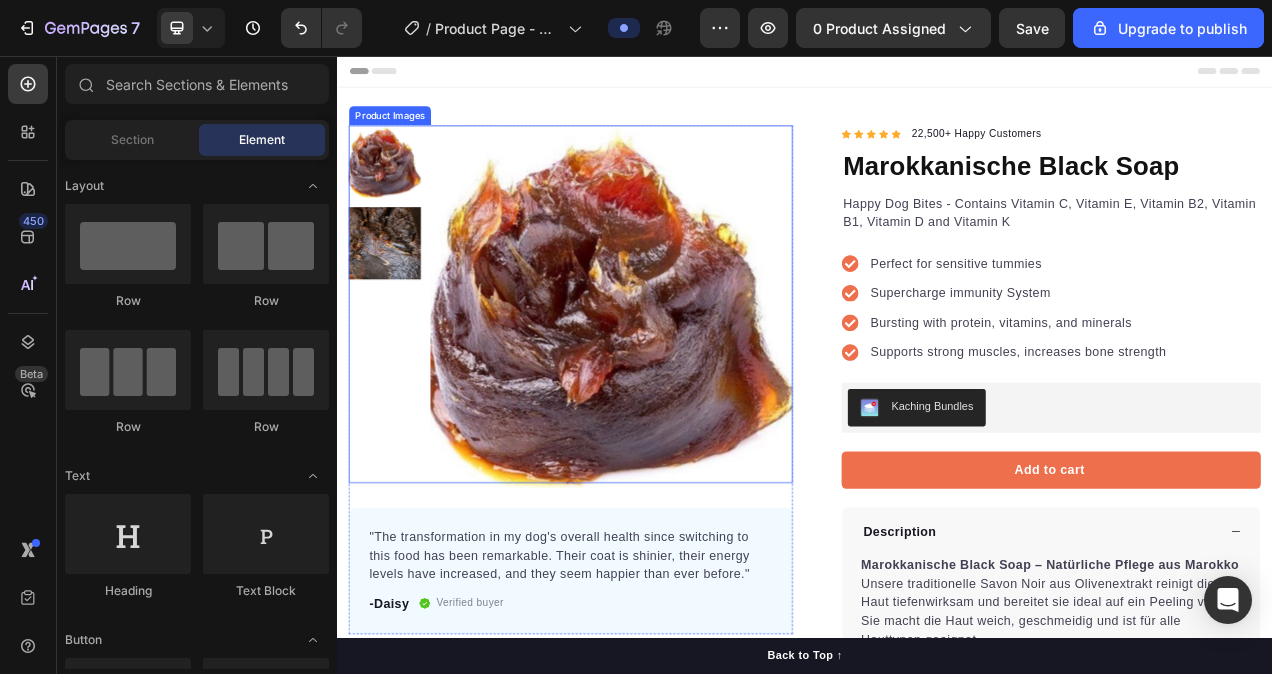 scroll, scrollTop: 194, scrollLeft: 0, axis: vertical 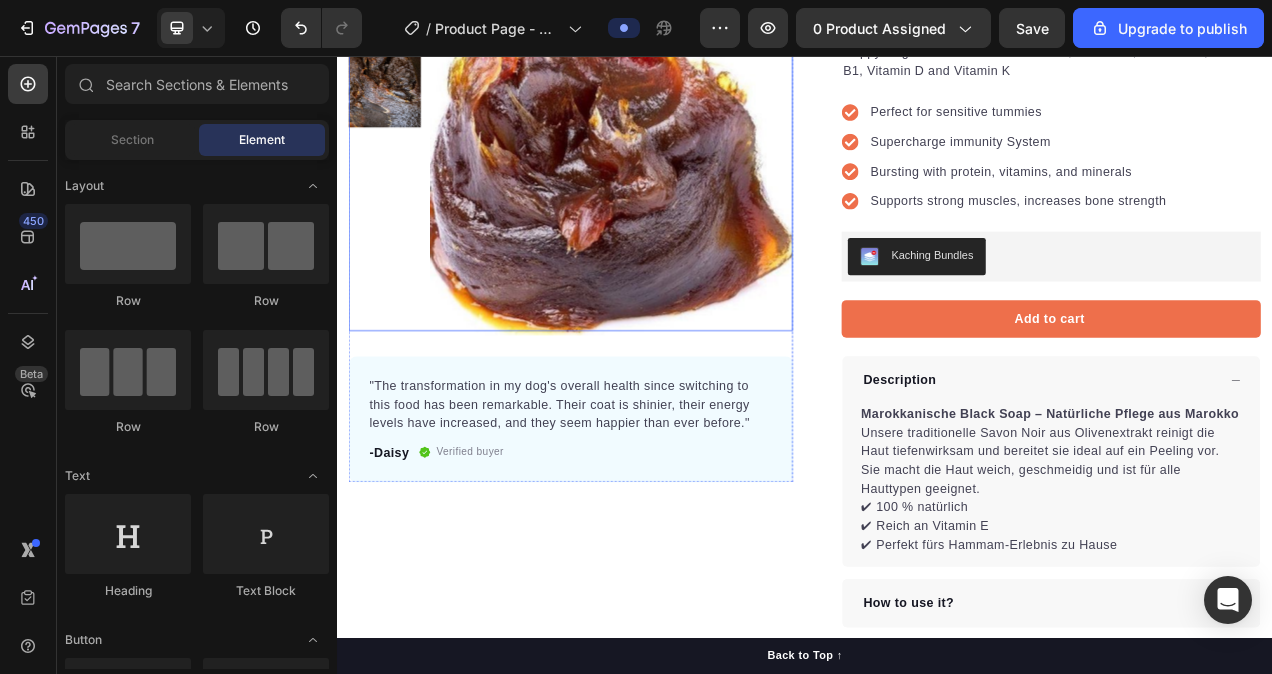 click at bounding box center [689, 183] 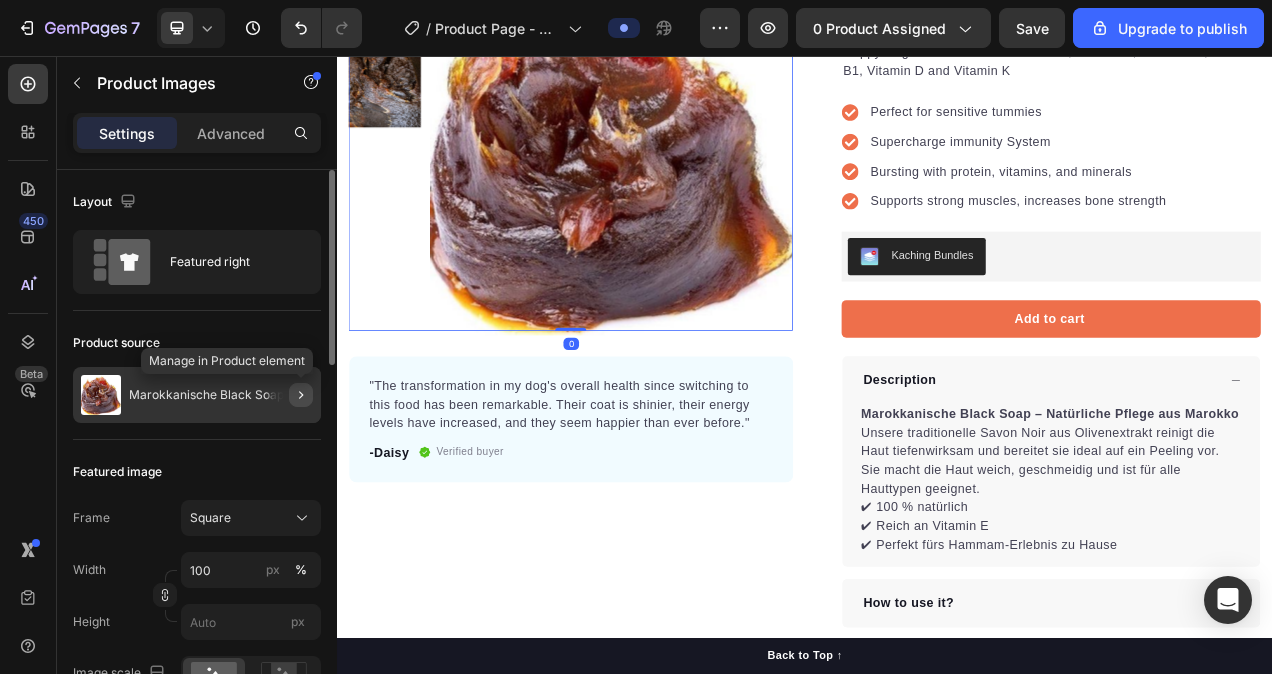 click 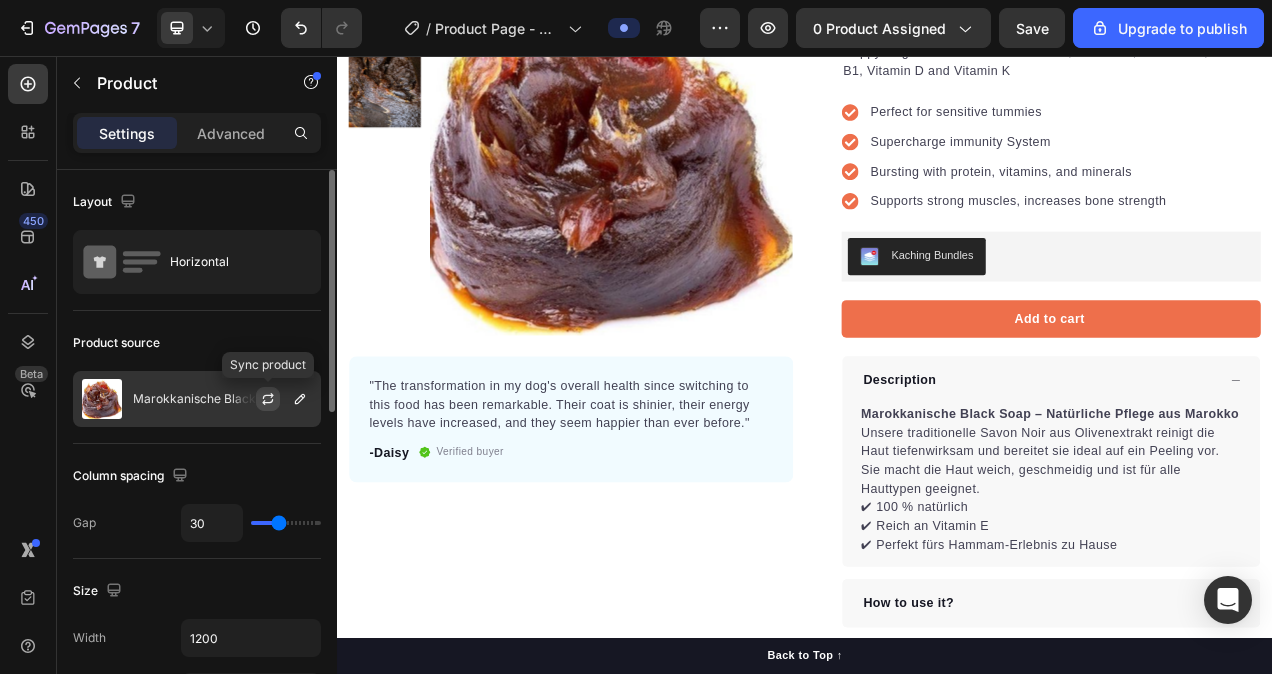 click 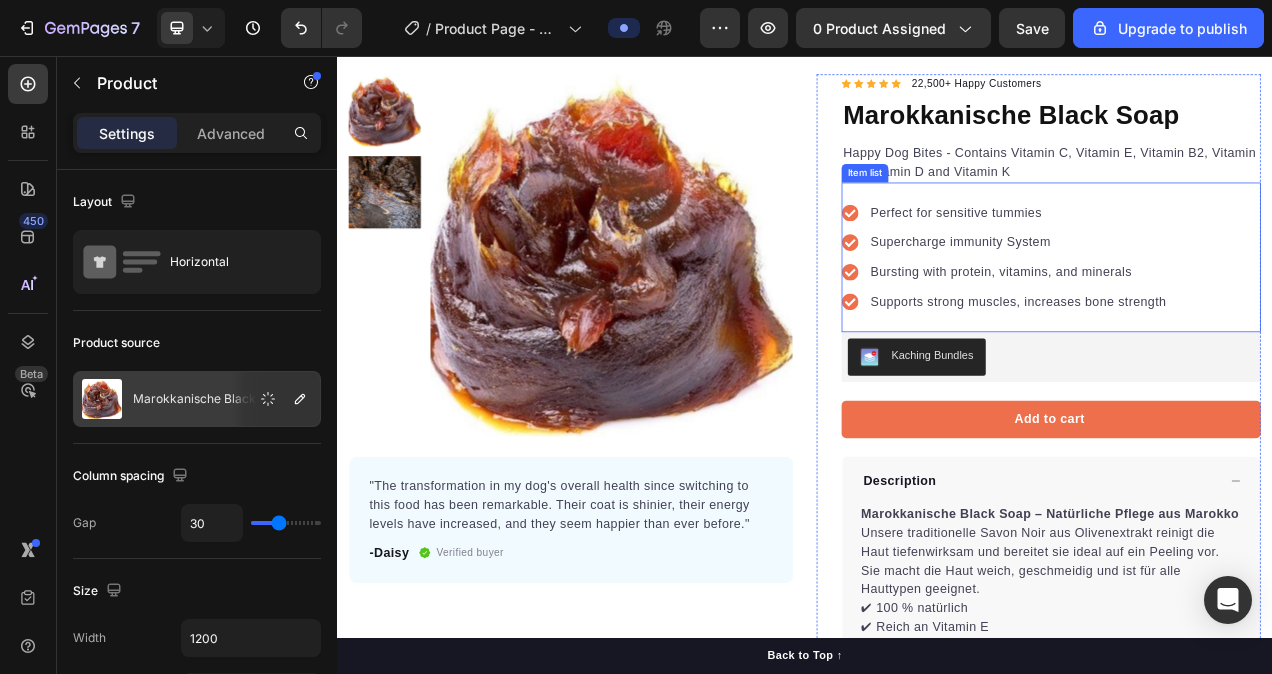 scroll, scrollTop: 0, scrollLeft: 0, axis: both 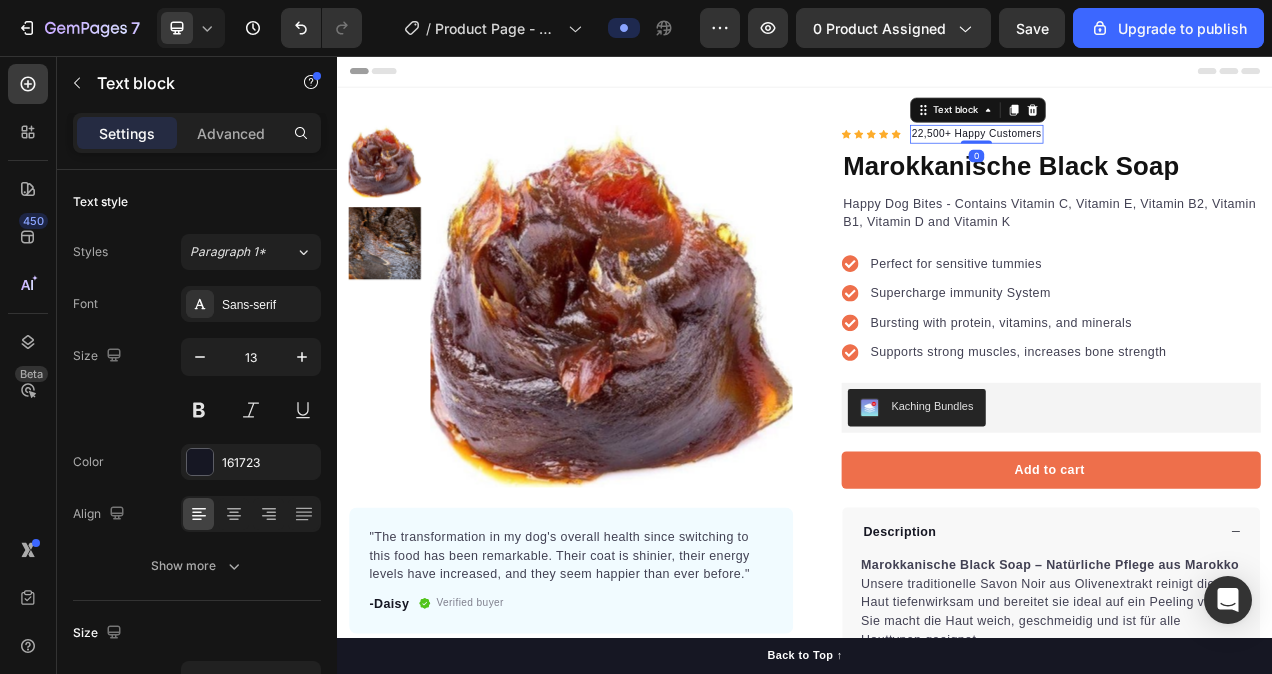 click on "22,500+ Happy Customers" at bounding box center (1157, 157) 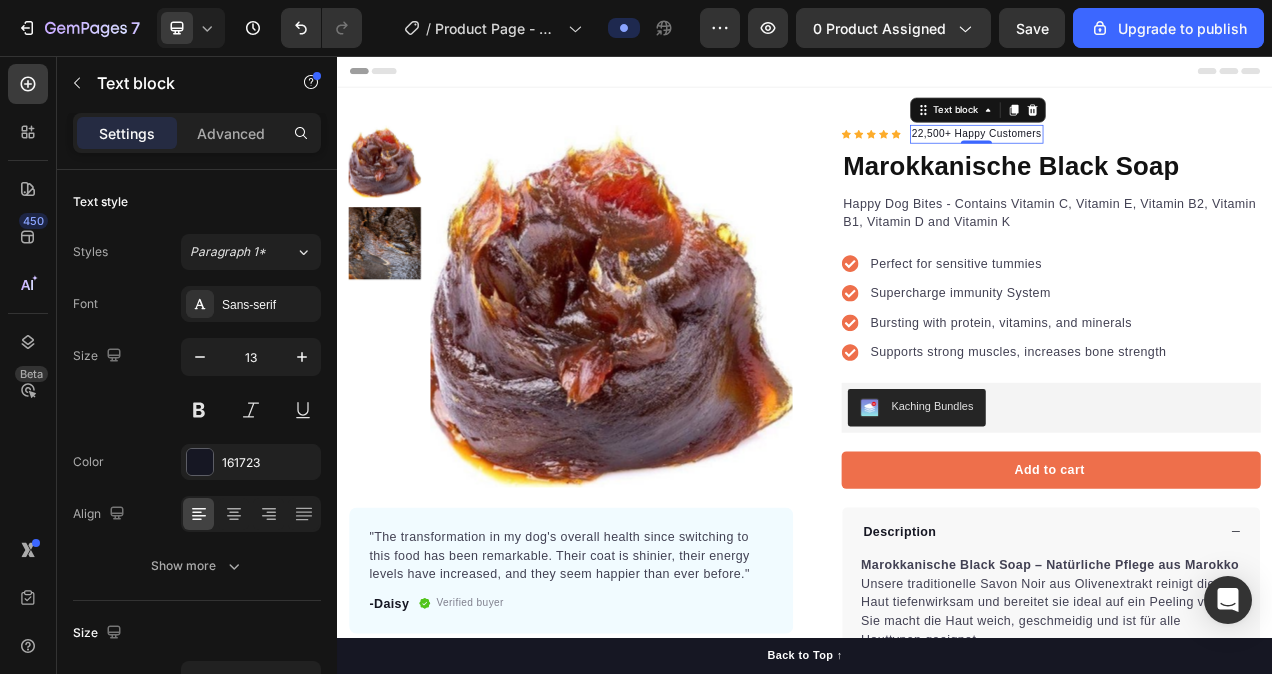 click on "22,500+ Happy Customers" at bounding box center [1157, 157] 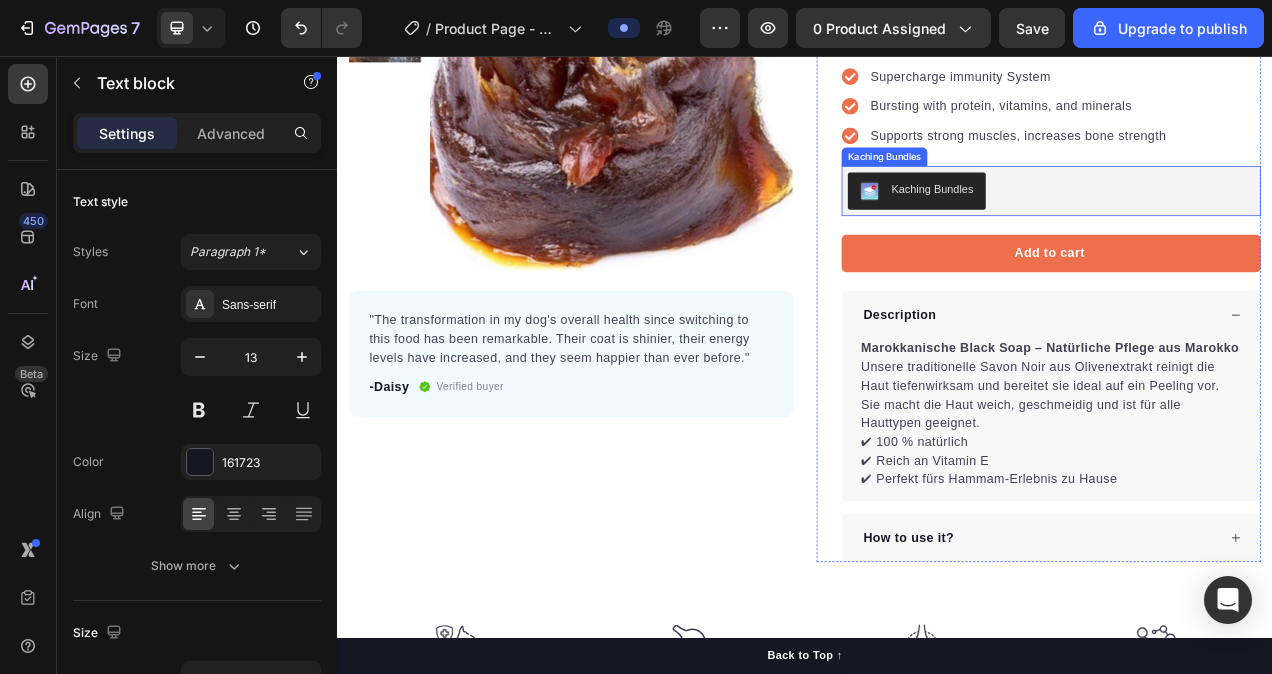 scroll, scrollTop: 283, scrollLeft: 0, axis: vertical 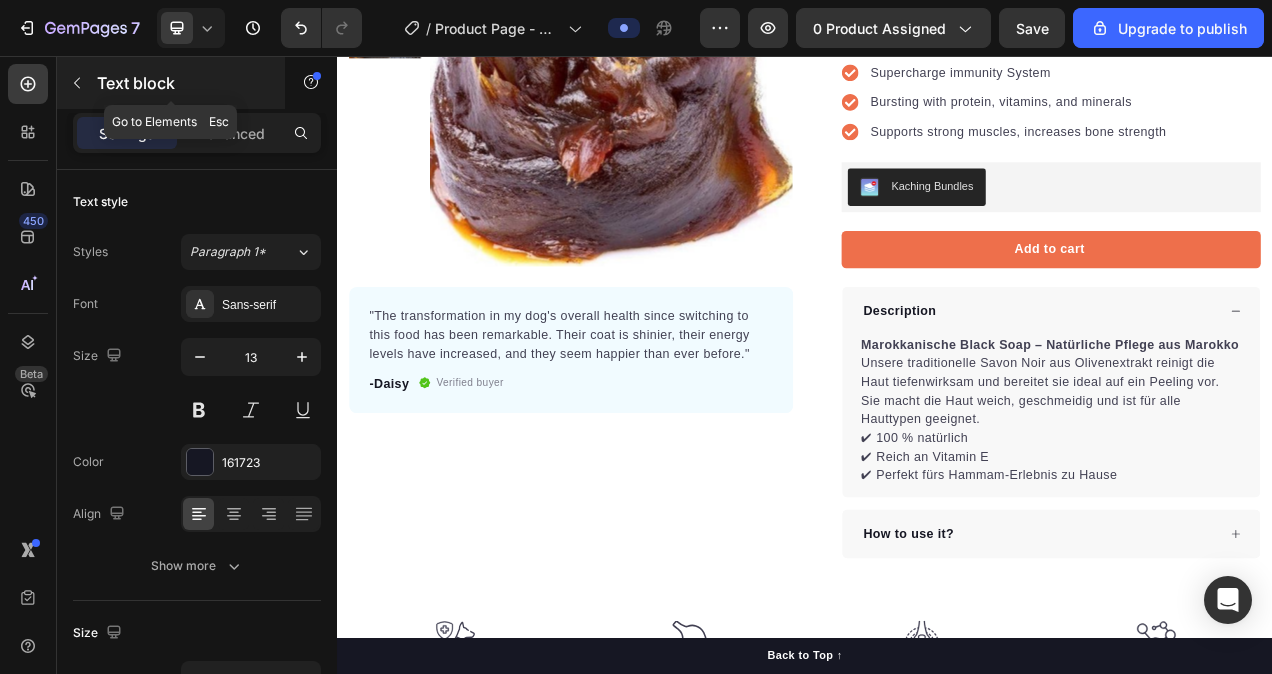 click 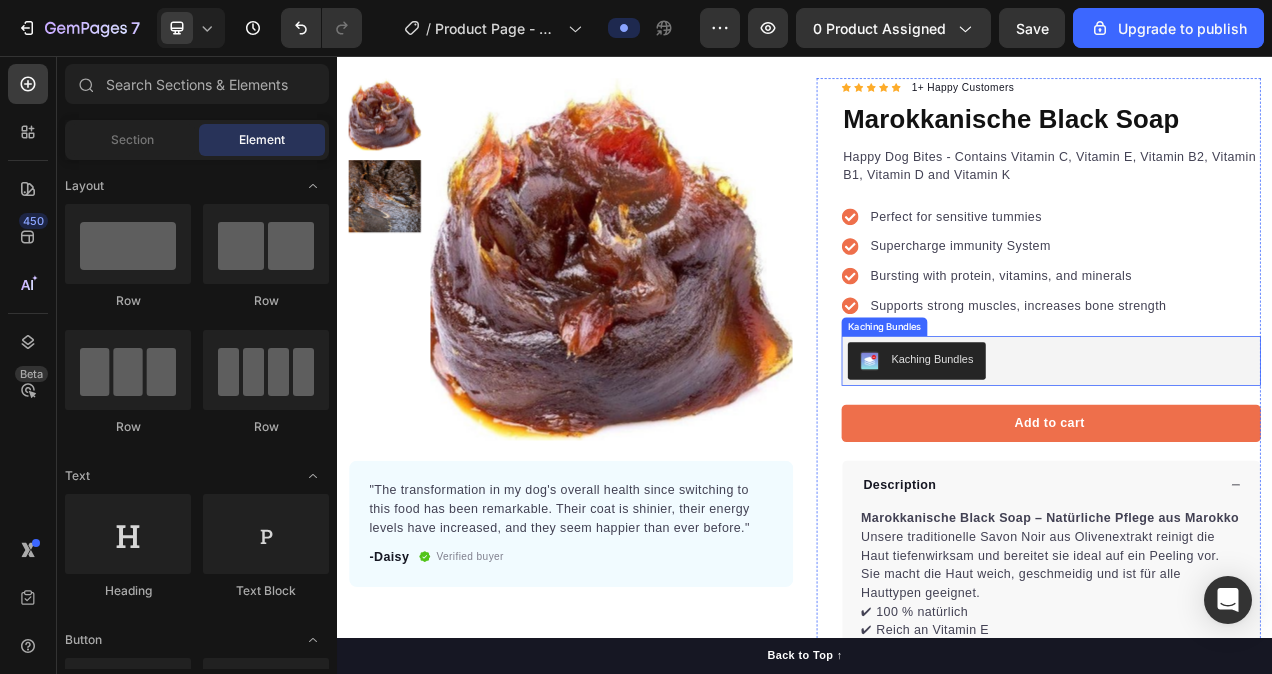 scroll, scrollTop: 58, scrollLeft: 0, axis: vertical 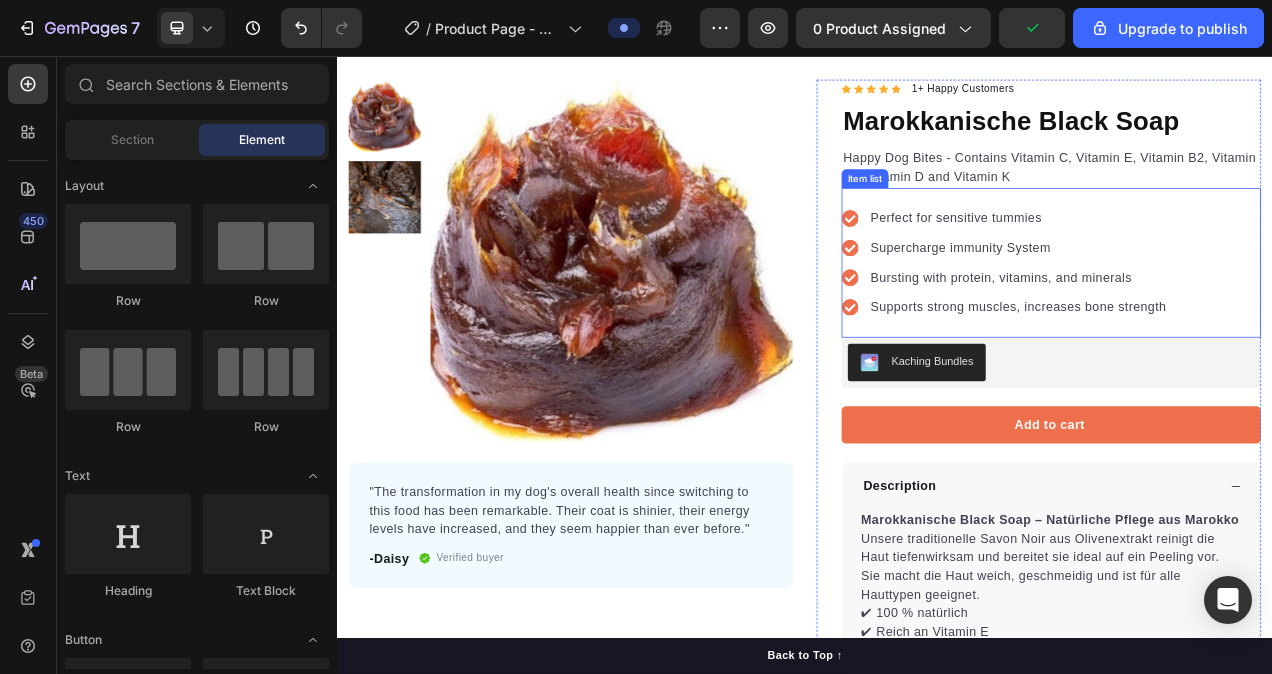 click on "Perfect for sensitive tummies" at bounding box center (1211, 265) 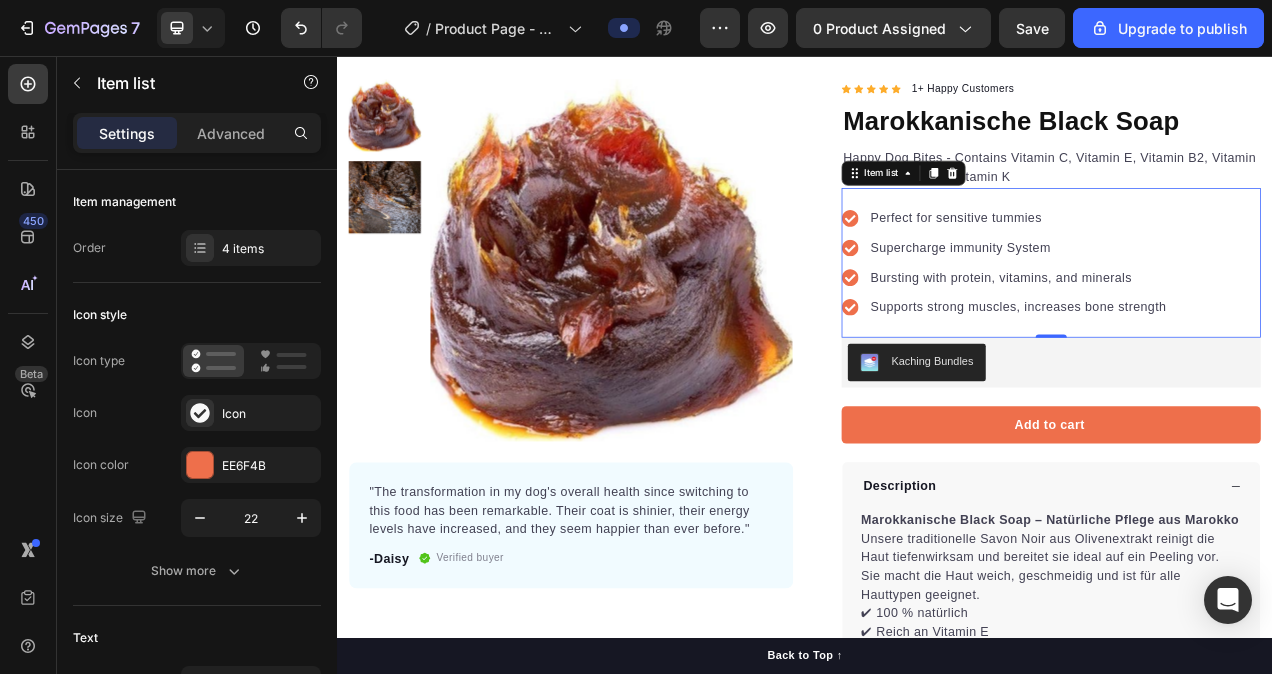 scroll, scrollTop: 0, scrollLeft: 0, axis: both 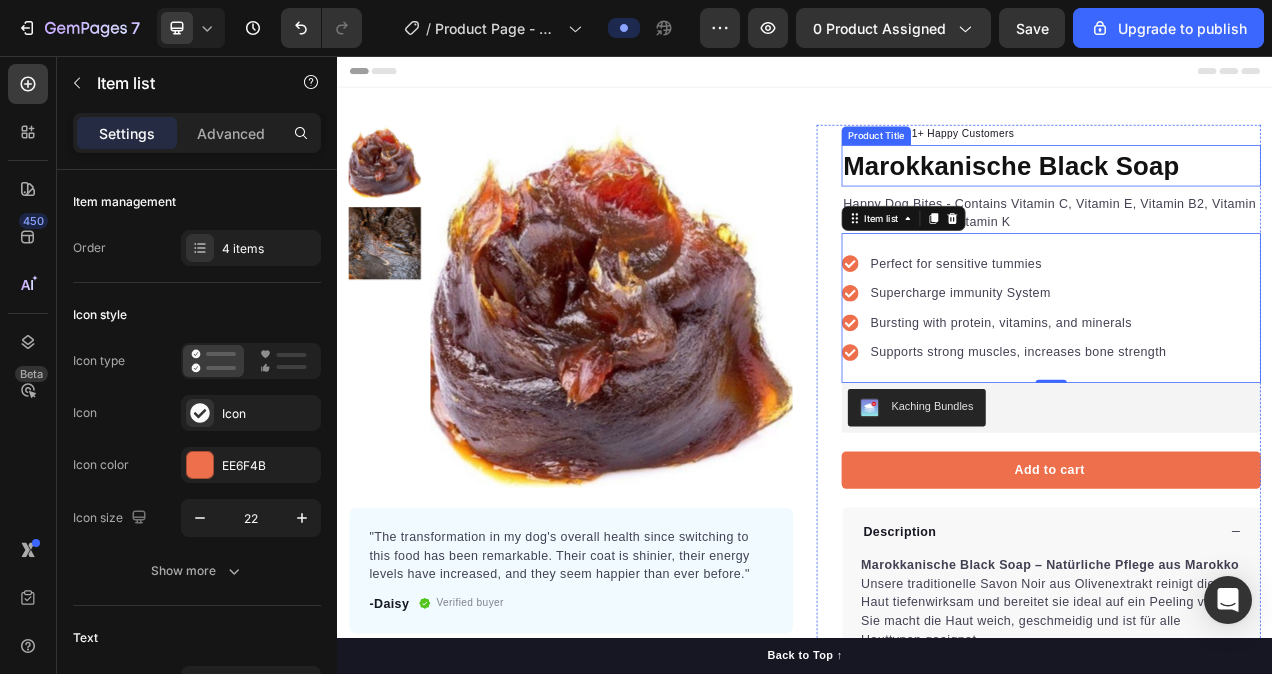 click on "Marokkanische Black Soap" at bounding box center (1253, 198) 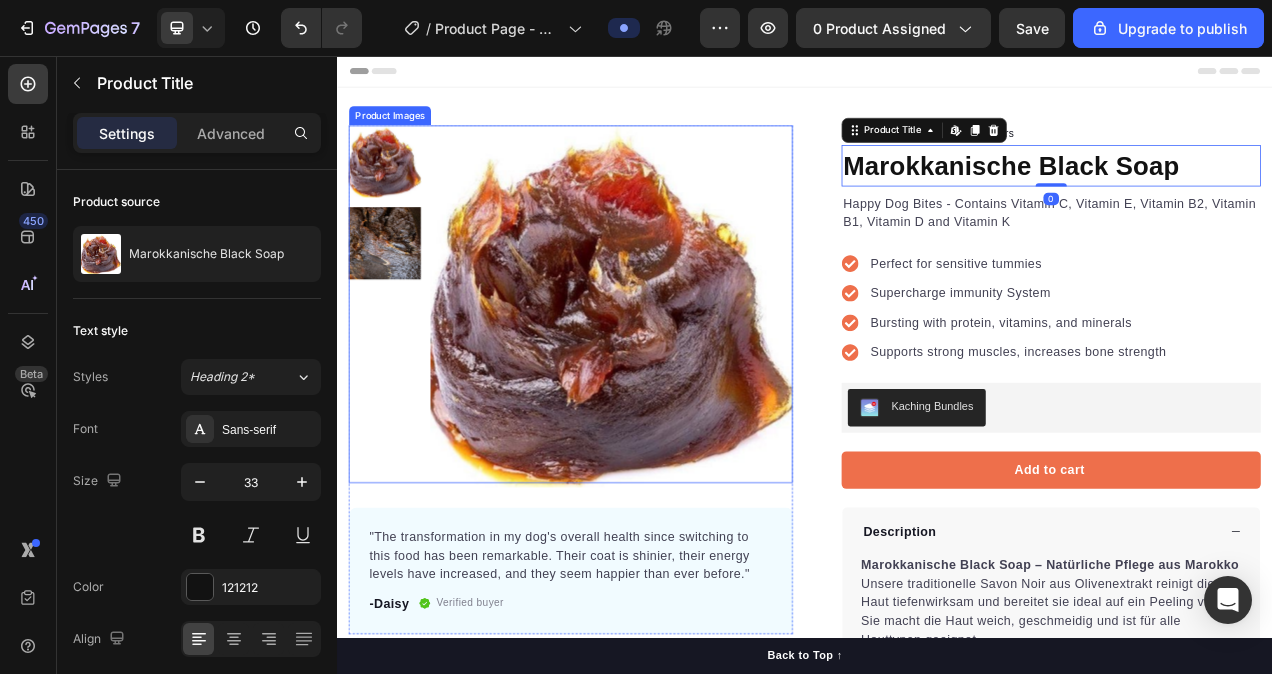 click at bounding box center [689, 377] 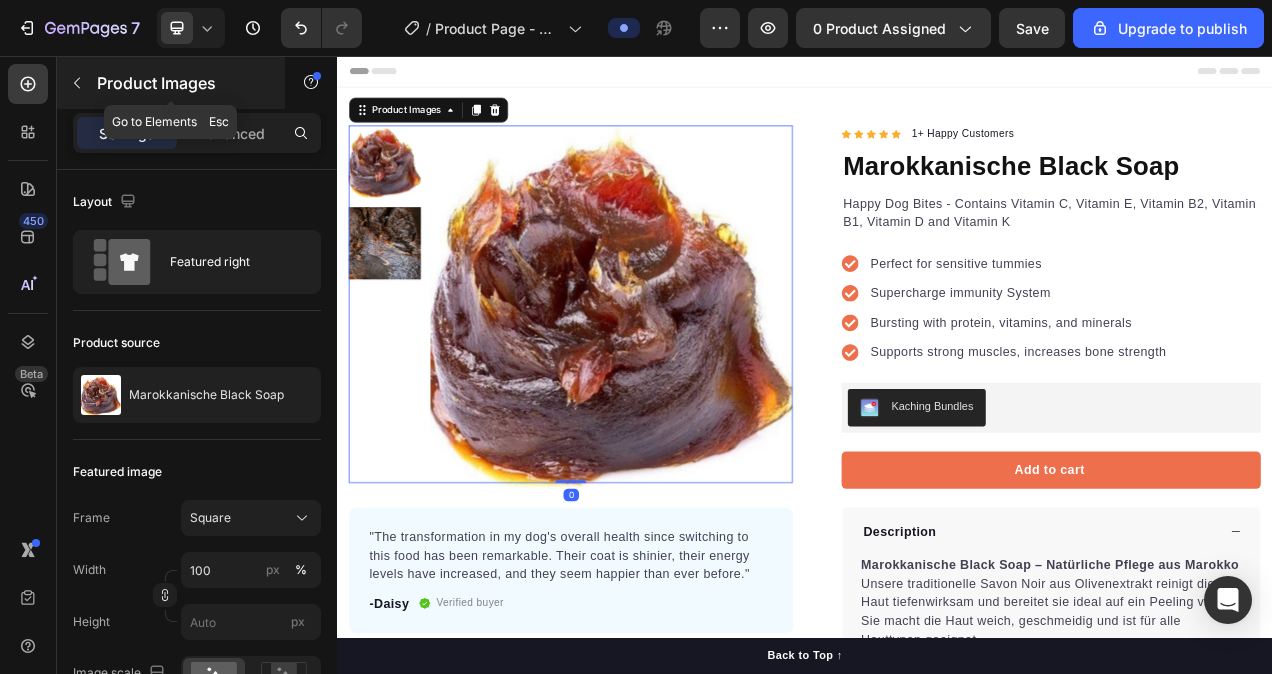 click 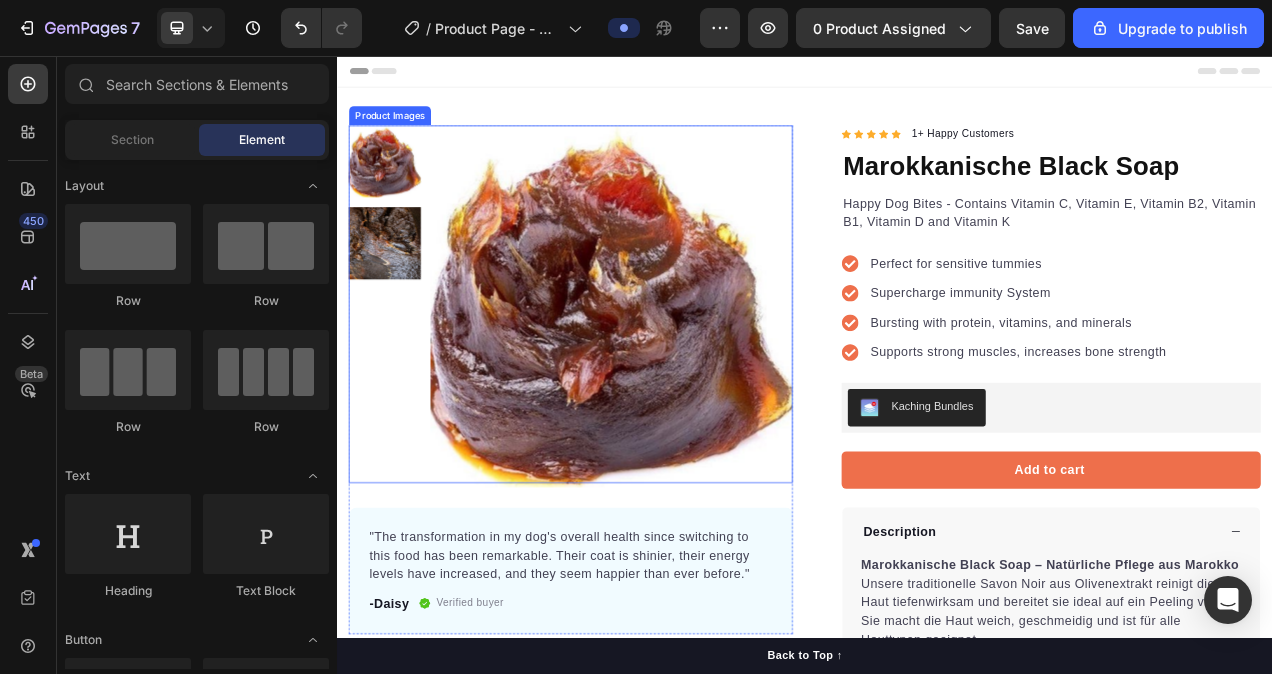 click at bounding box center (689, 377) 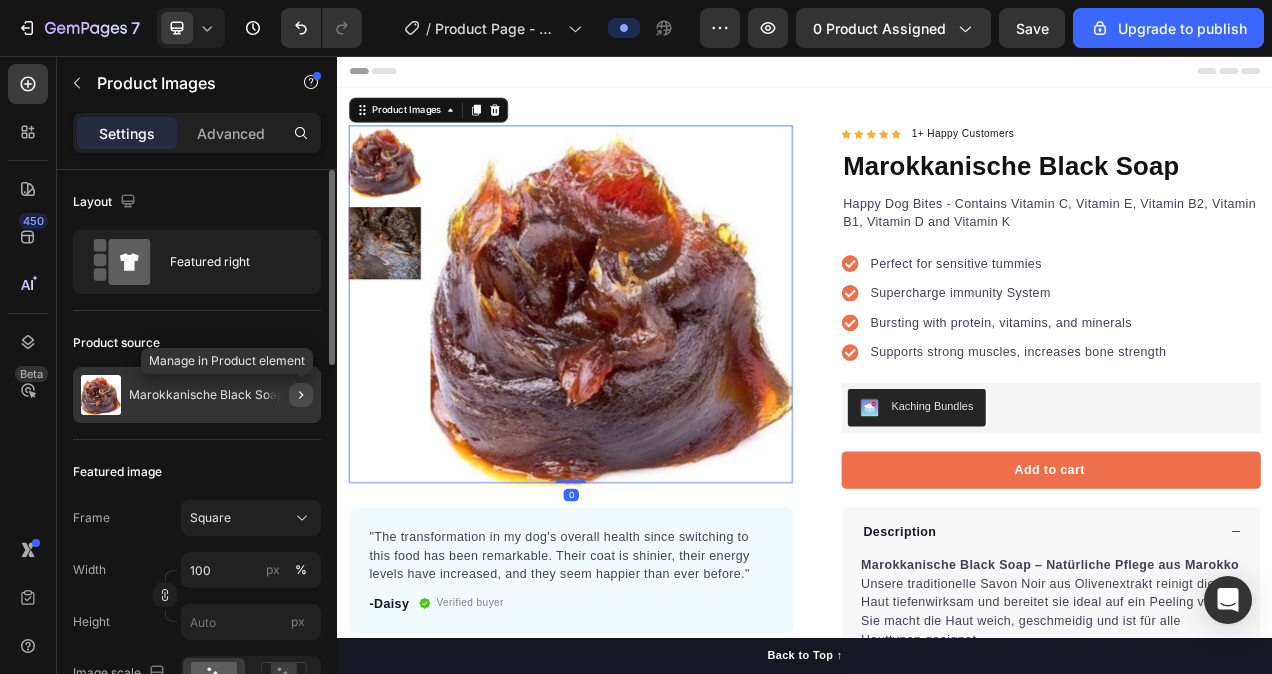 click 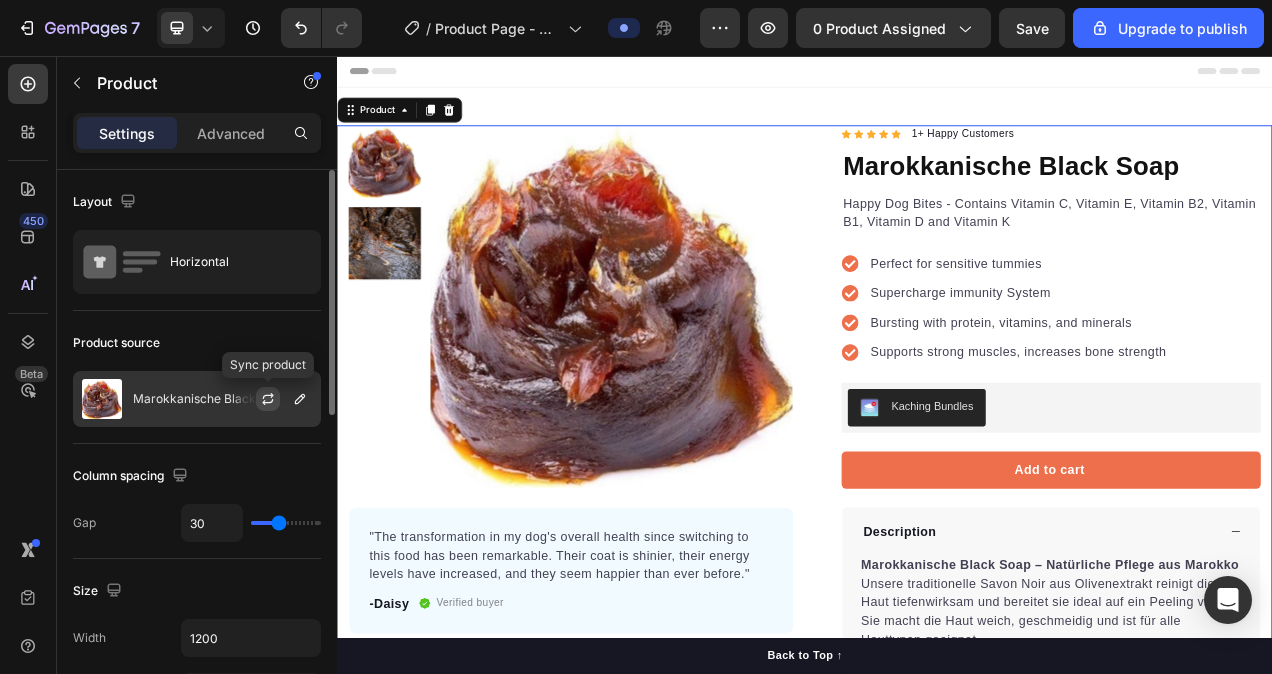 click 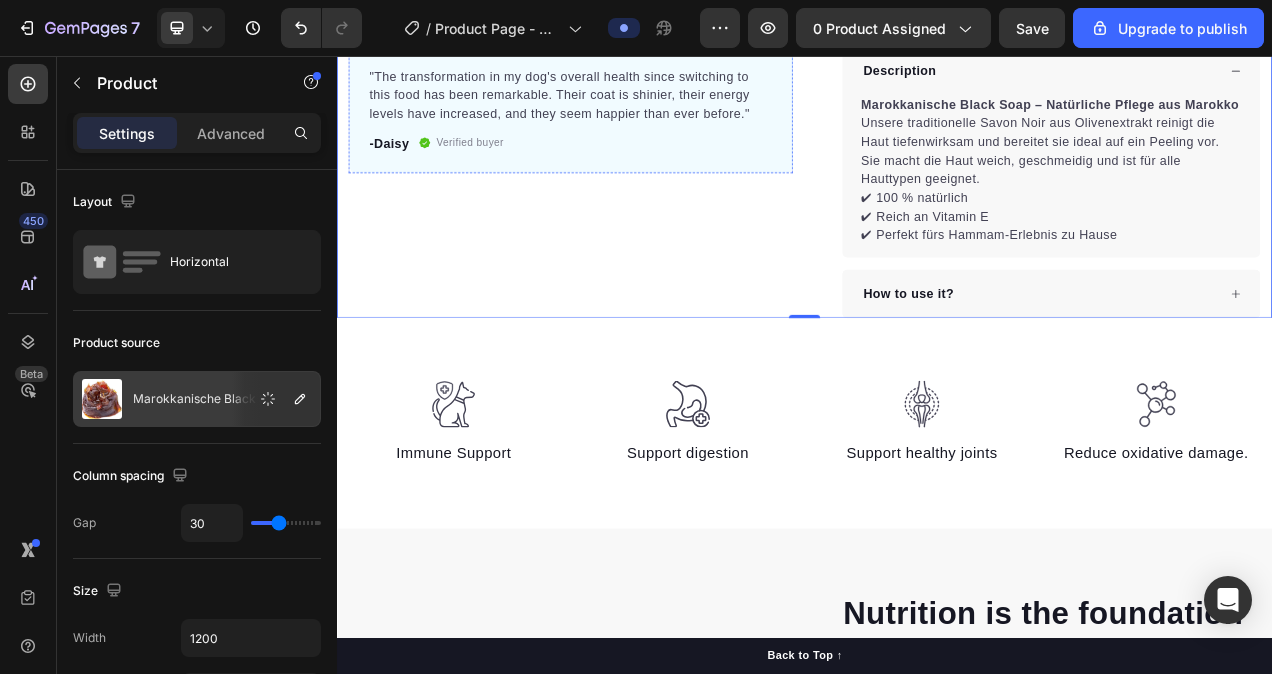 scroll, scrollTop: 590, scrollLeft: 0, axis: vertical 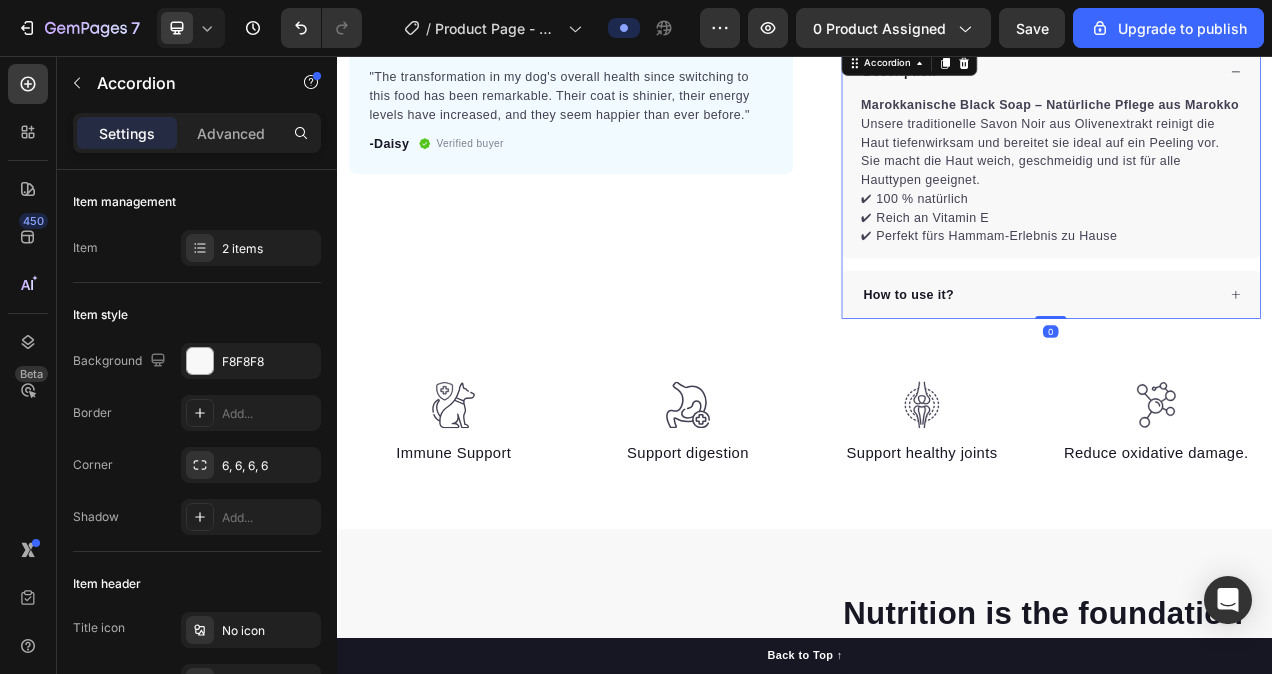 click on "How to use it?" at bounding box center (1238, 363) 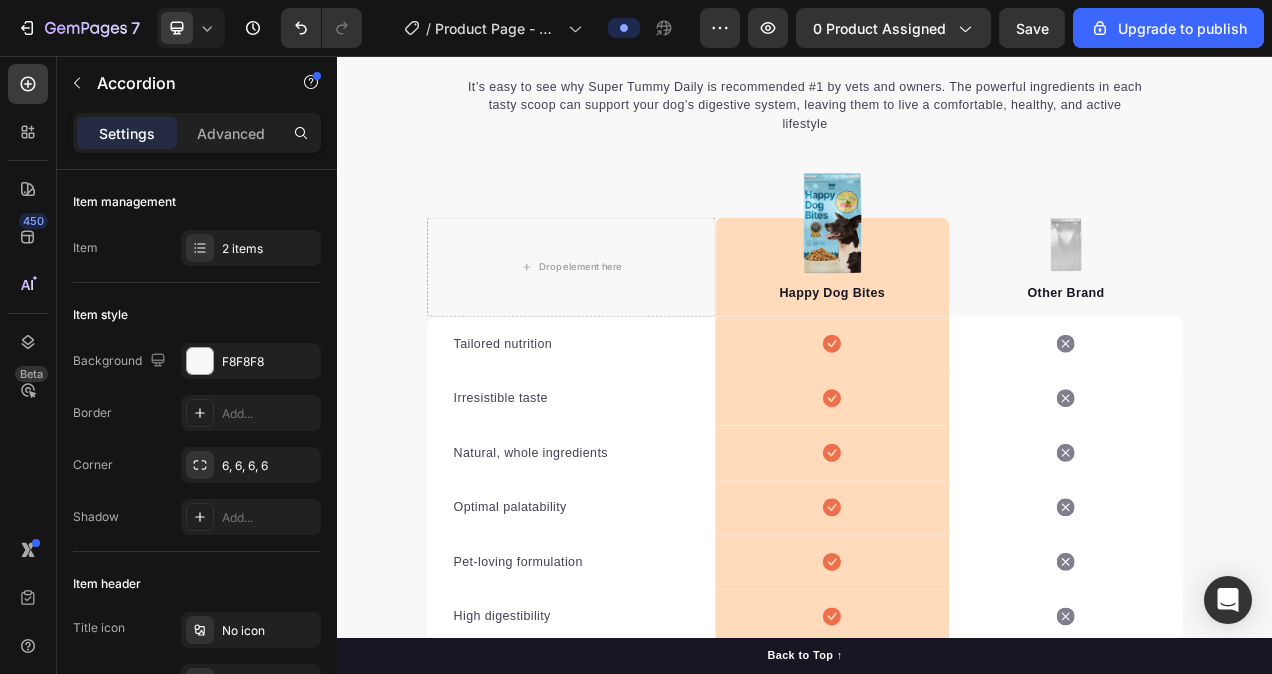 scroll, scrollTop: 3191, scrollLeft: 0, axis: vertical 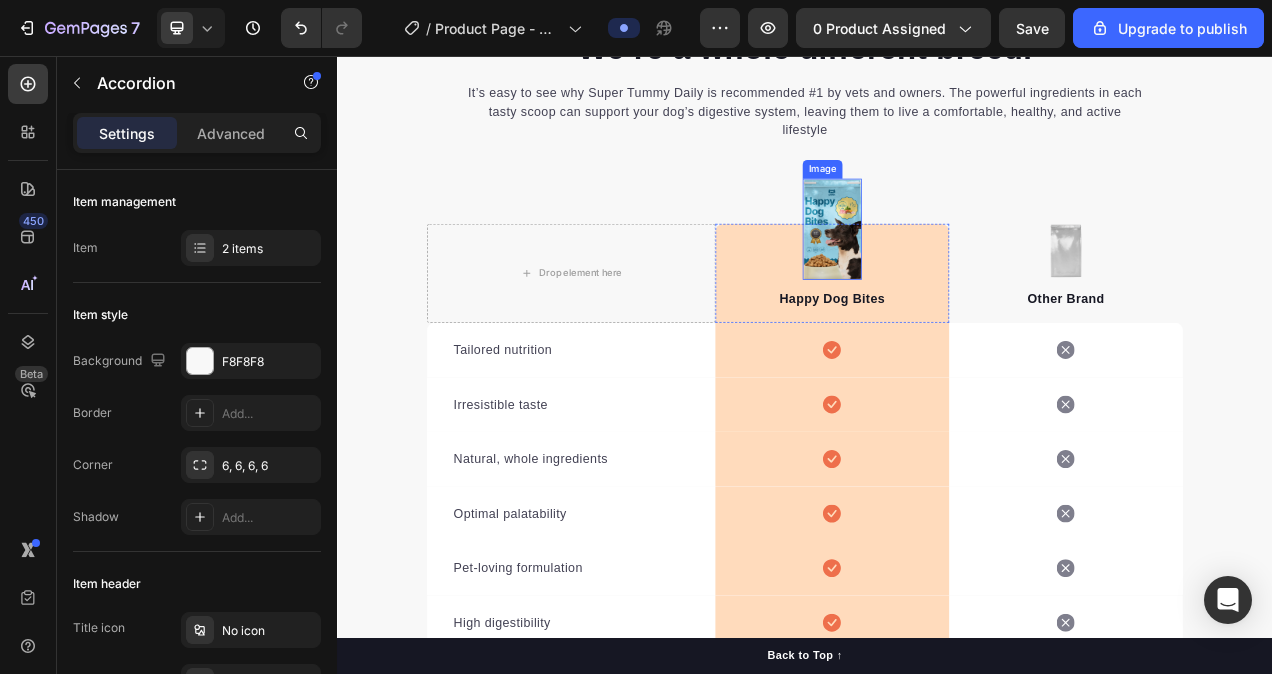 click at bounding box center (972, 279) 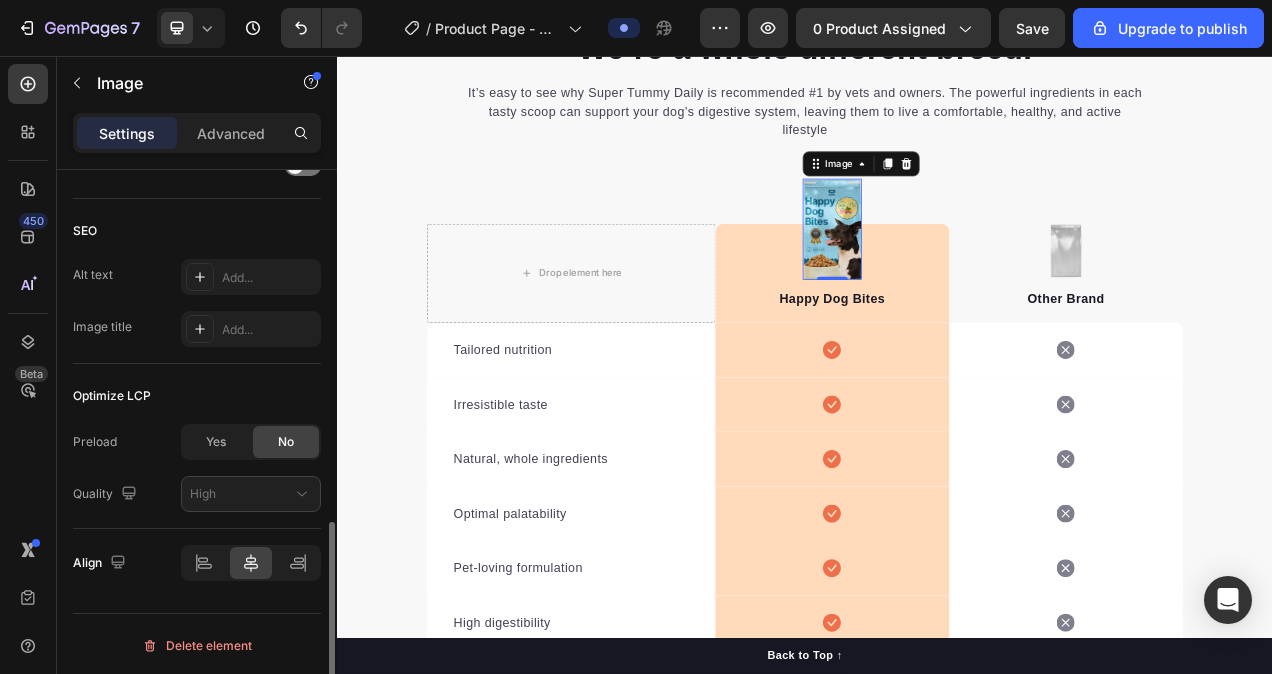scroll, scrollTop: 946, scrollLeft: 0, axis: vertical 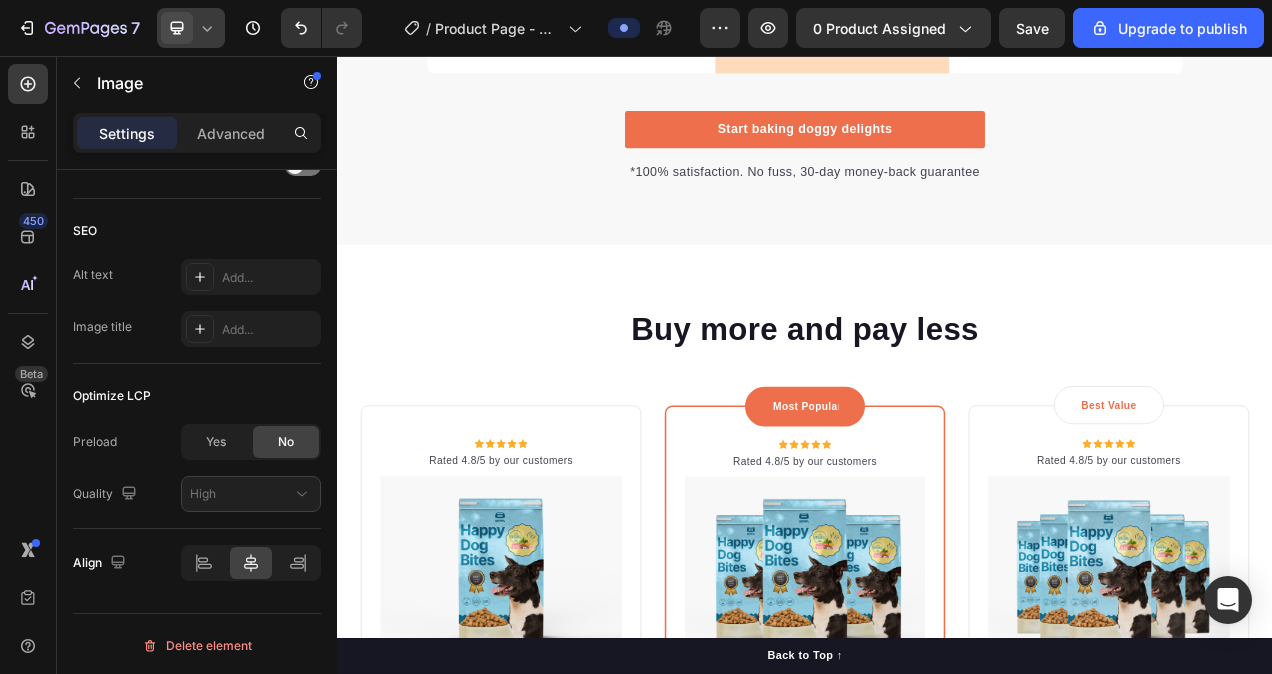 click 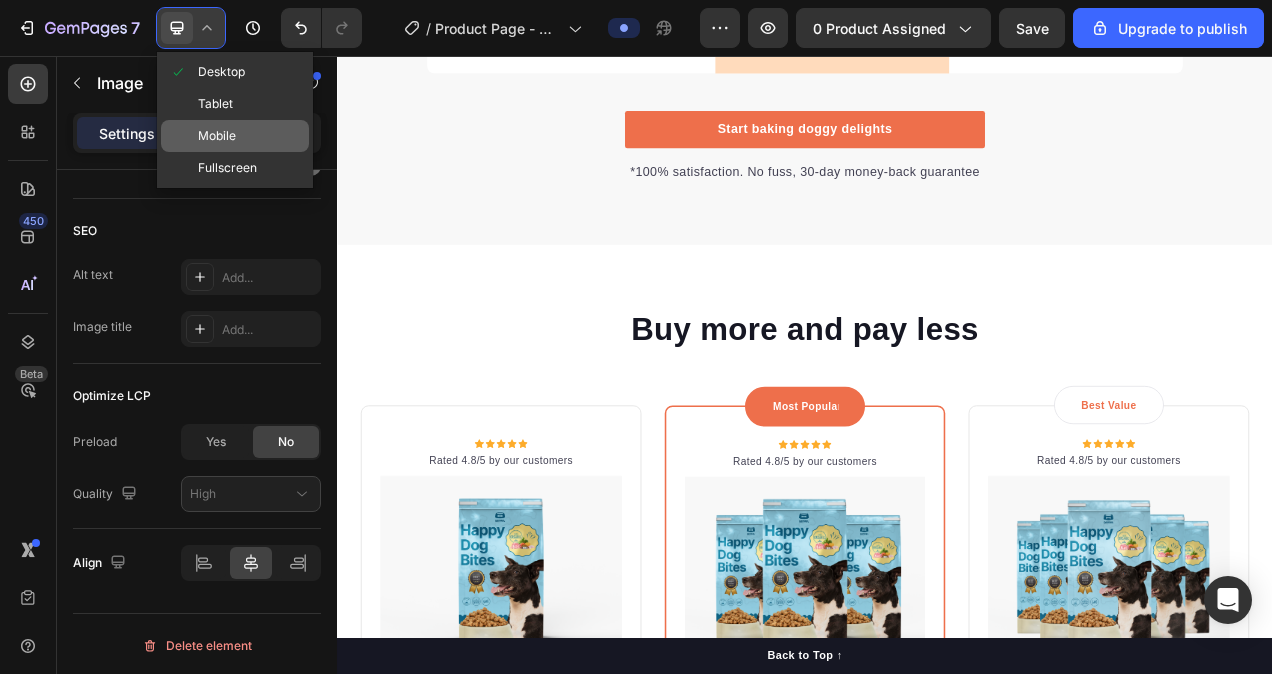 click on "Mobile" 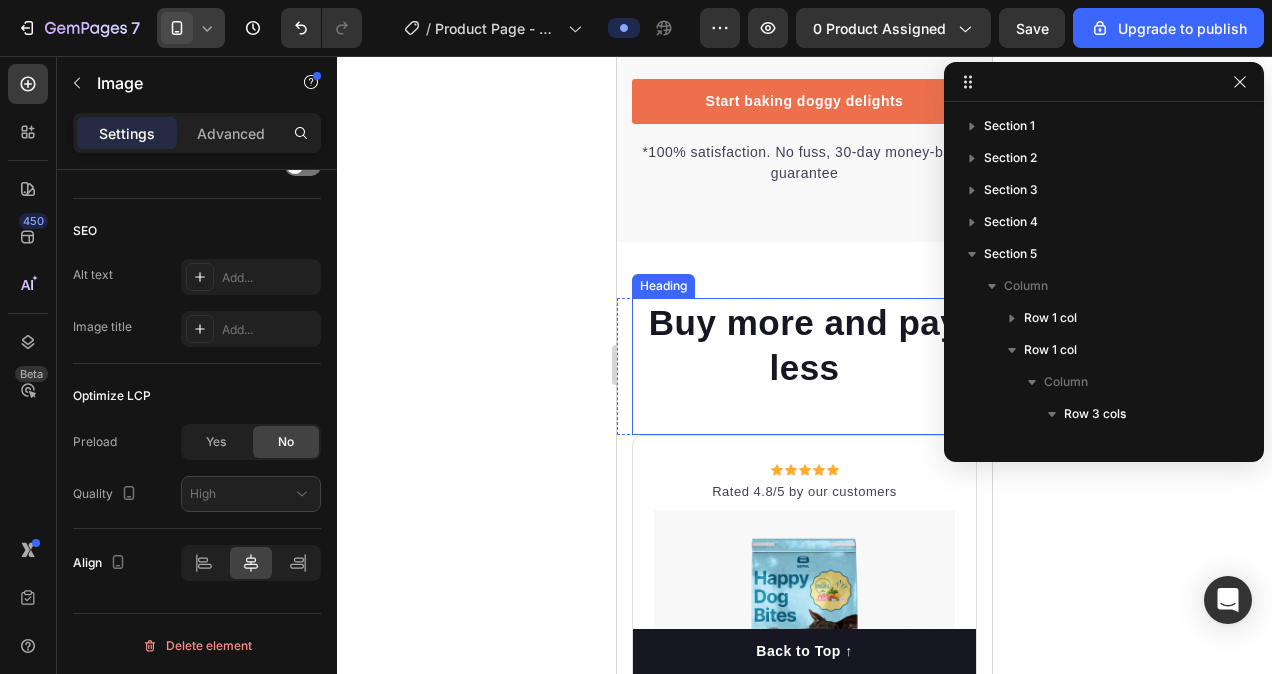 scroll, scrollTop: 3982, scrollLeft: 0, axis: vertical 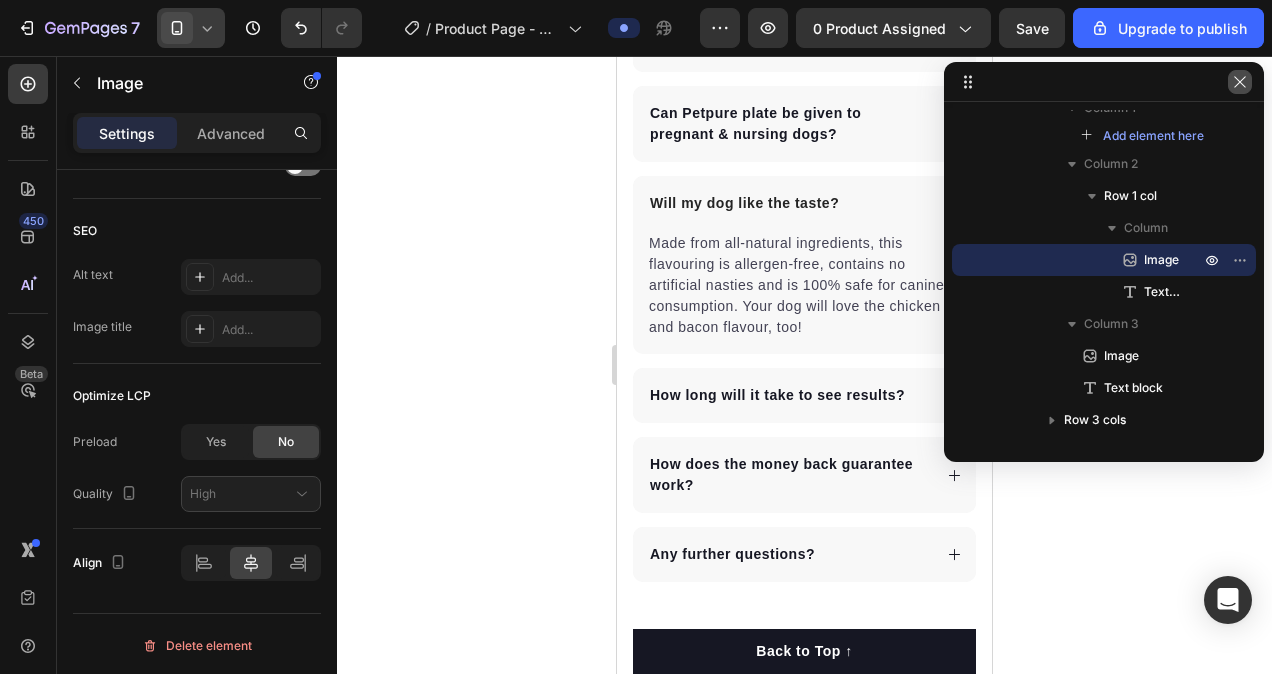 click 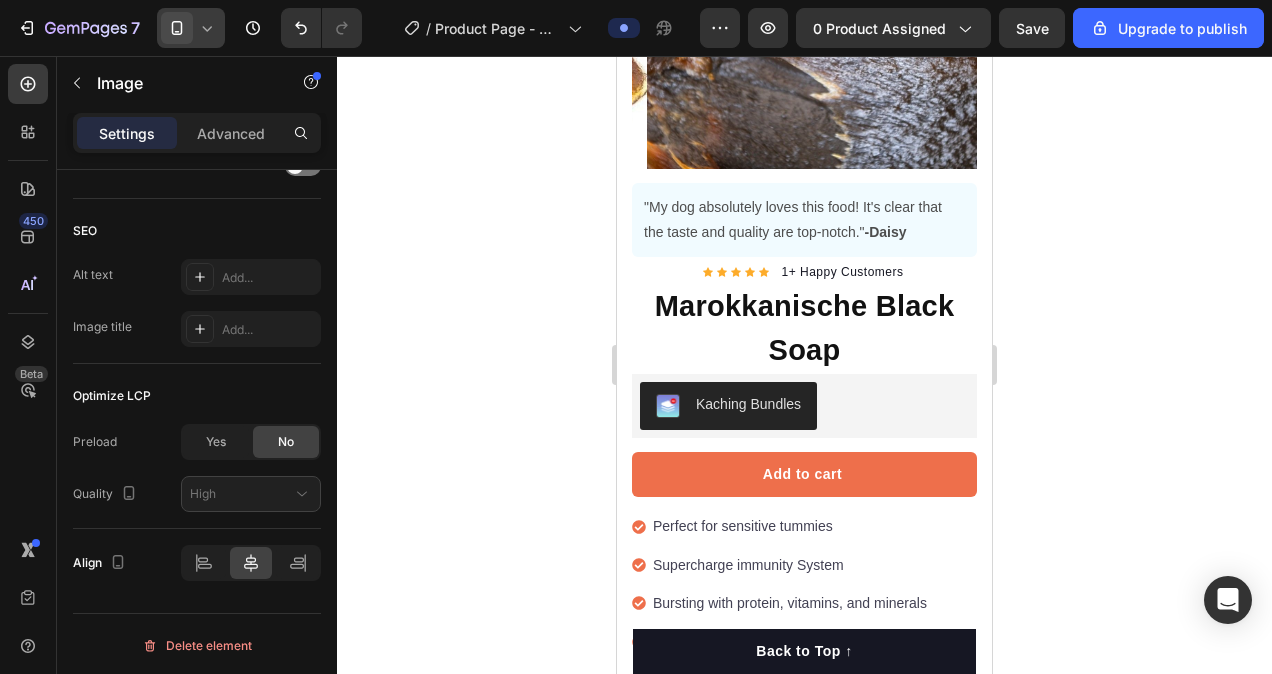 scroll, scrollTop: 0, scrollLeft: 0, axis: both 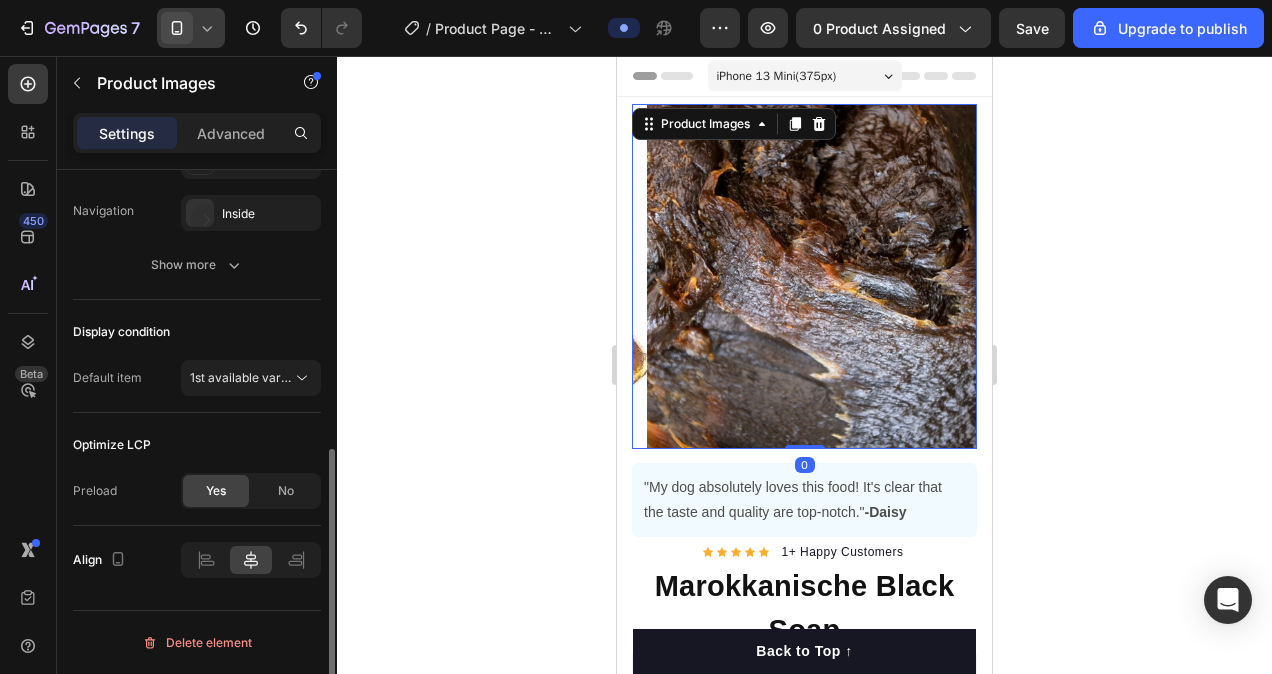 click at bounding box center (819, 276) 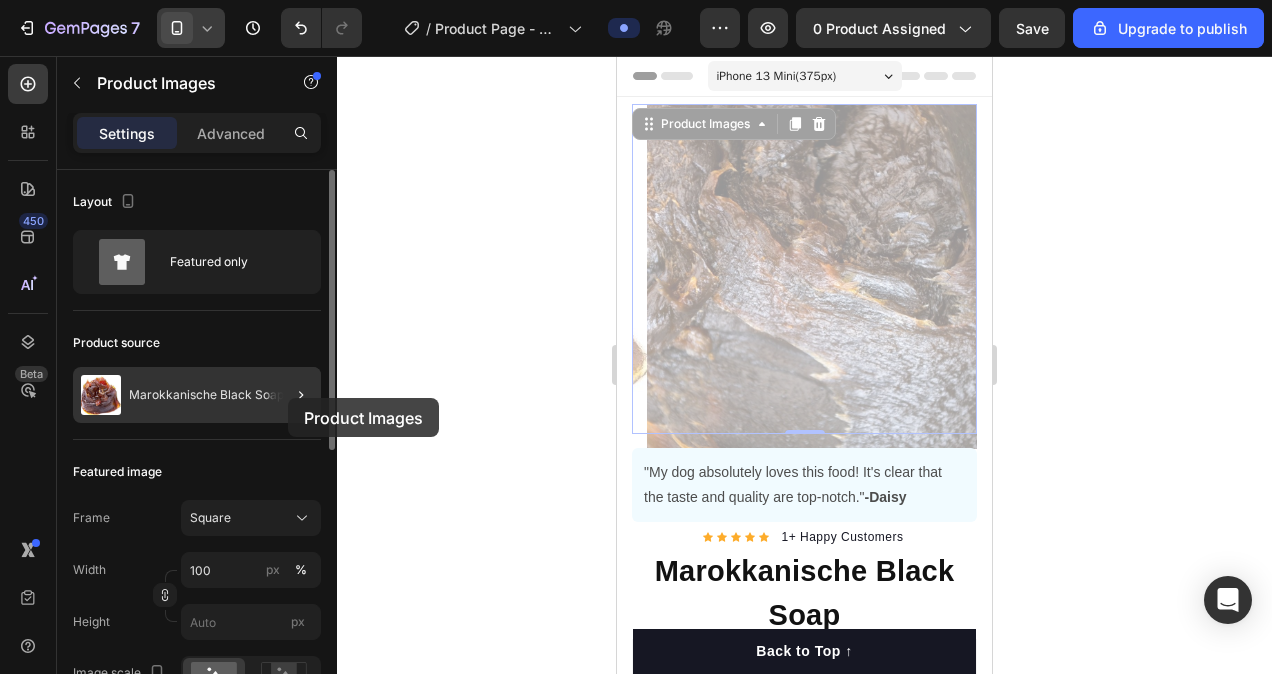 click 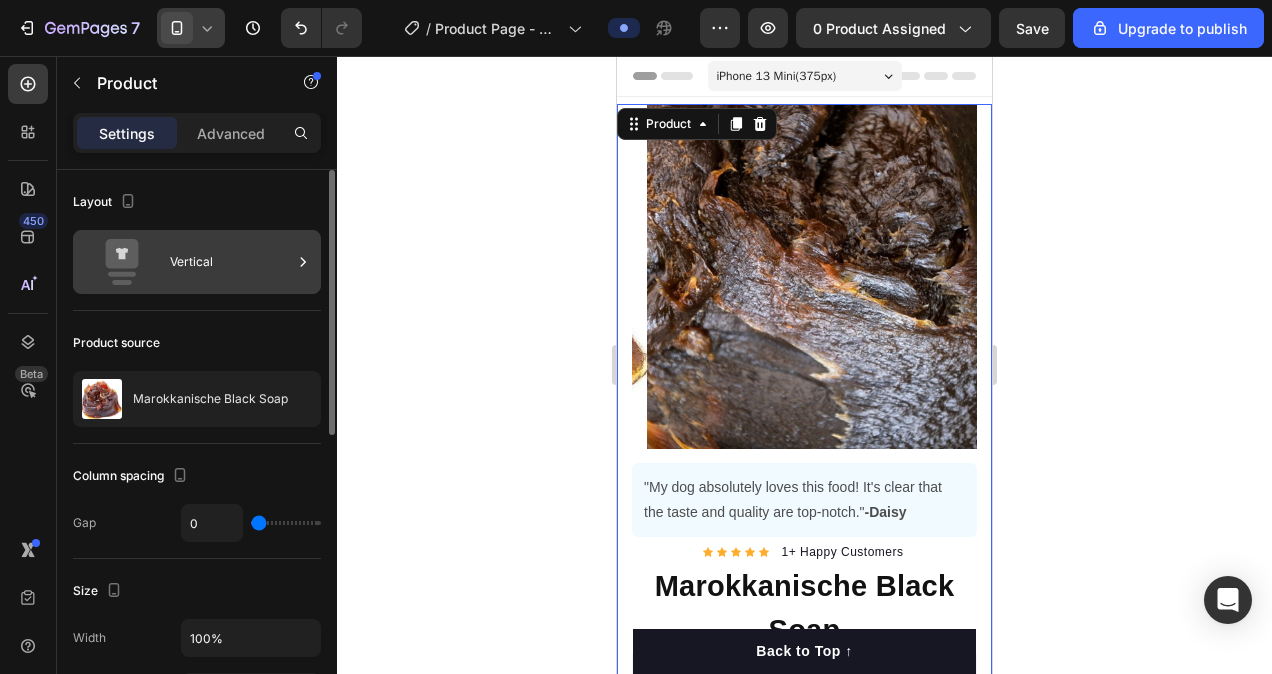 click on "Vertical" at bounding box center [231, 262] 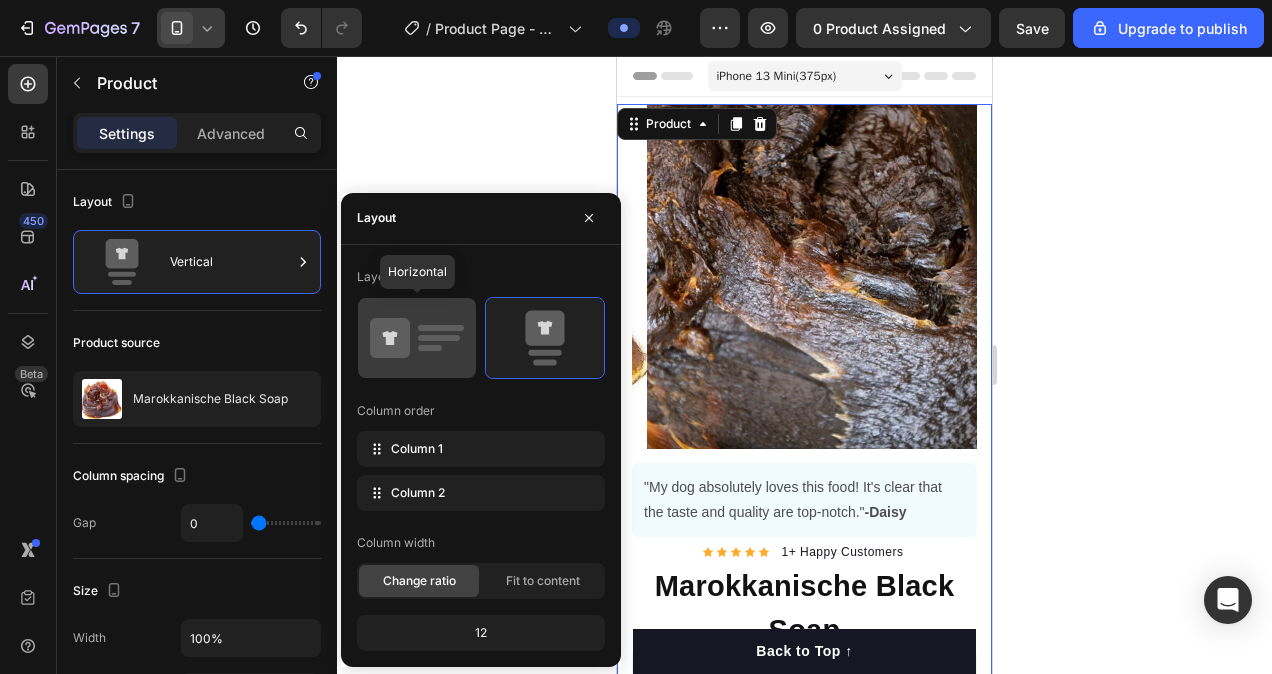 click 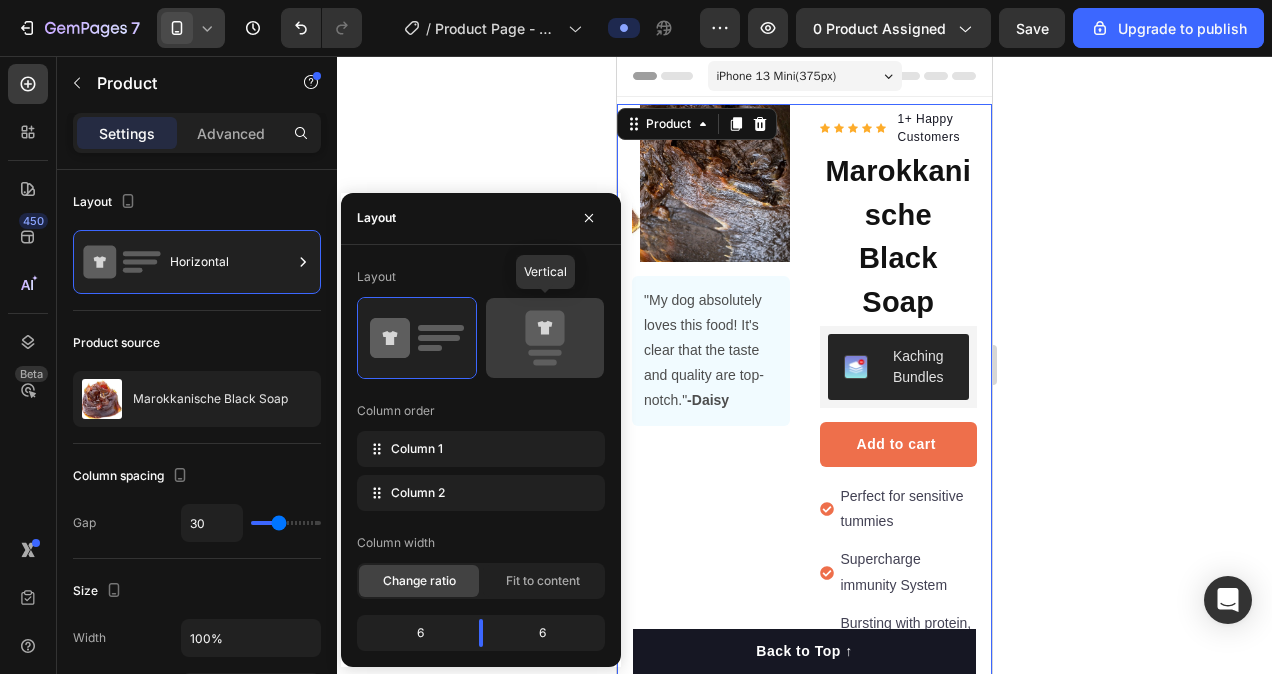 click 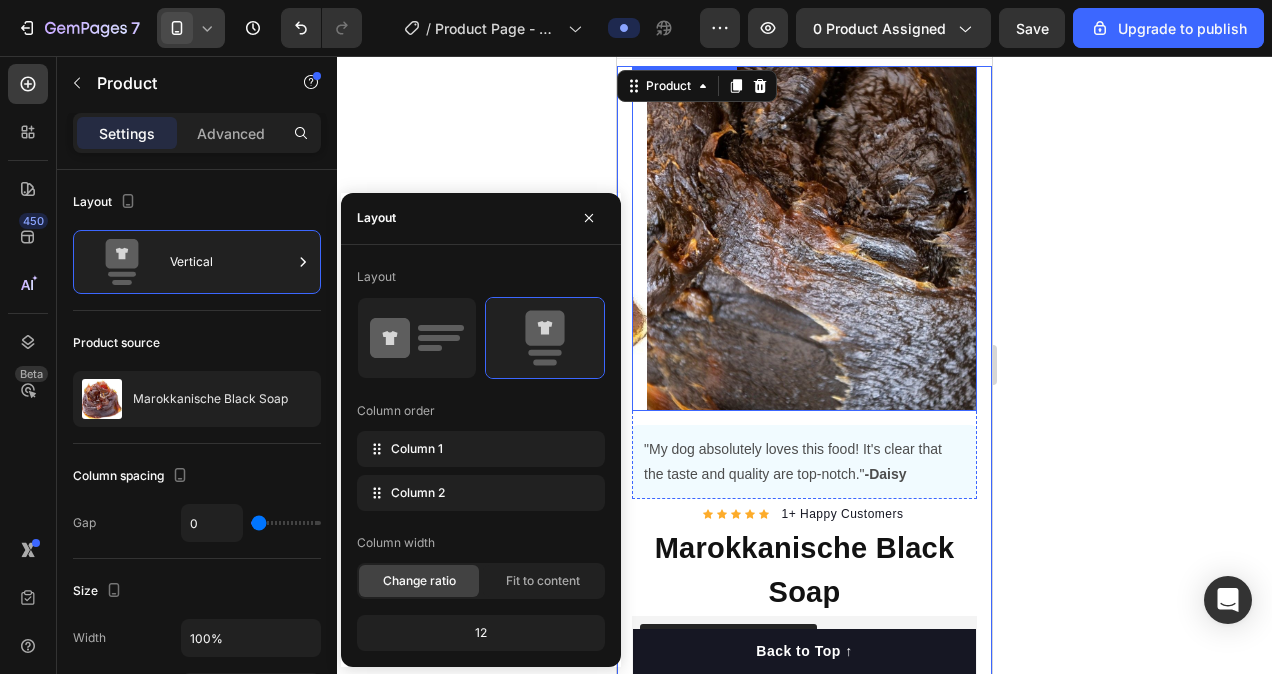 scroll, scrollTop: 0, scrollLeft: 0, axis: both 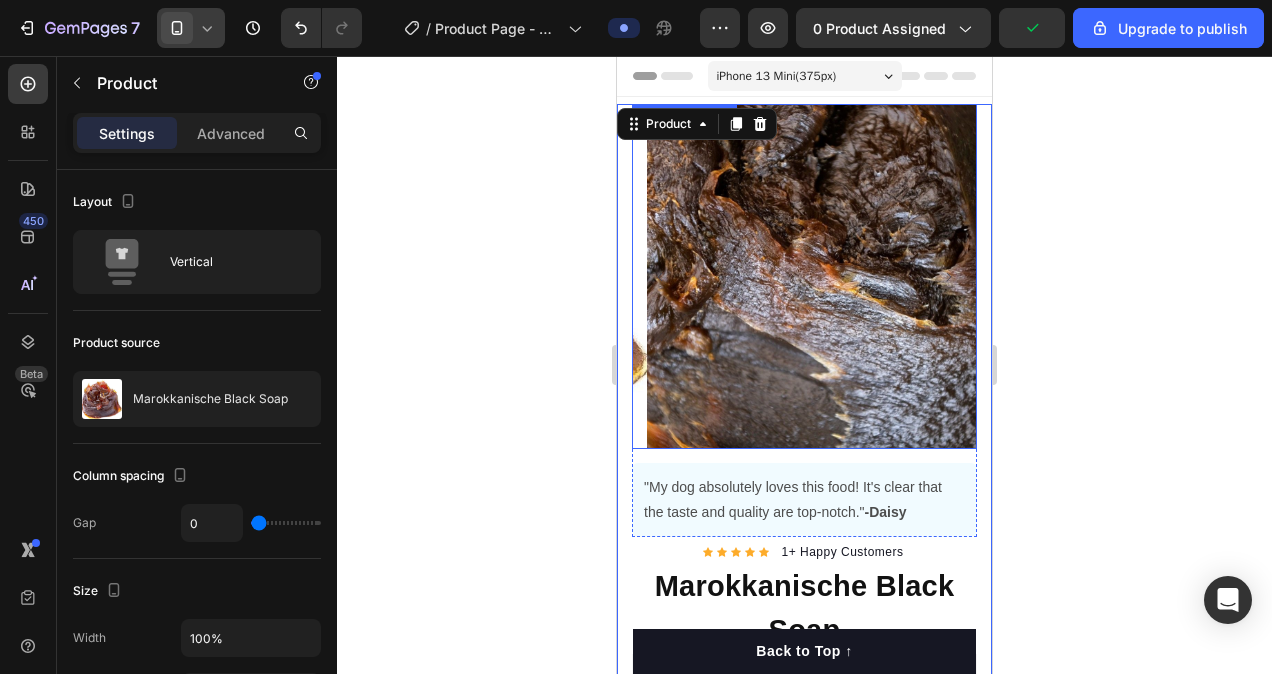click 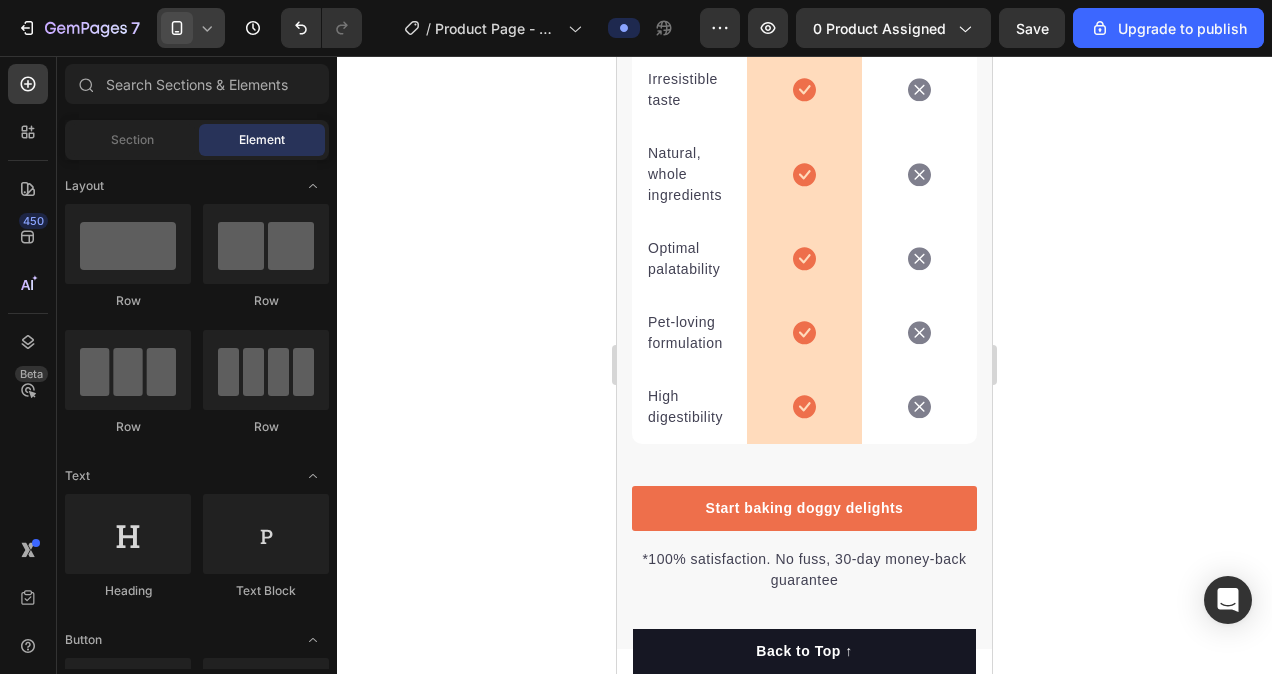 scroll, scrollTop: 4808, scrollLeft: 0, axis: vertical 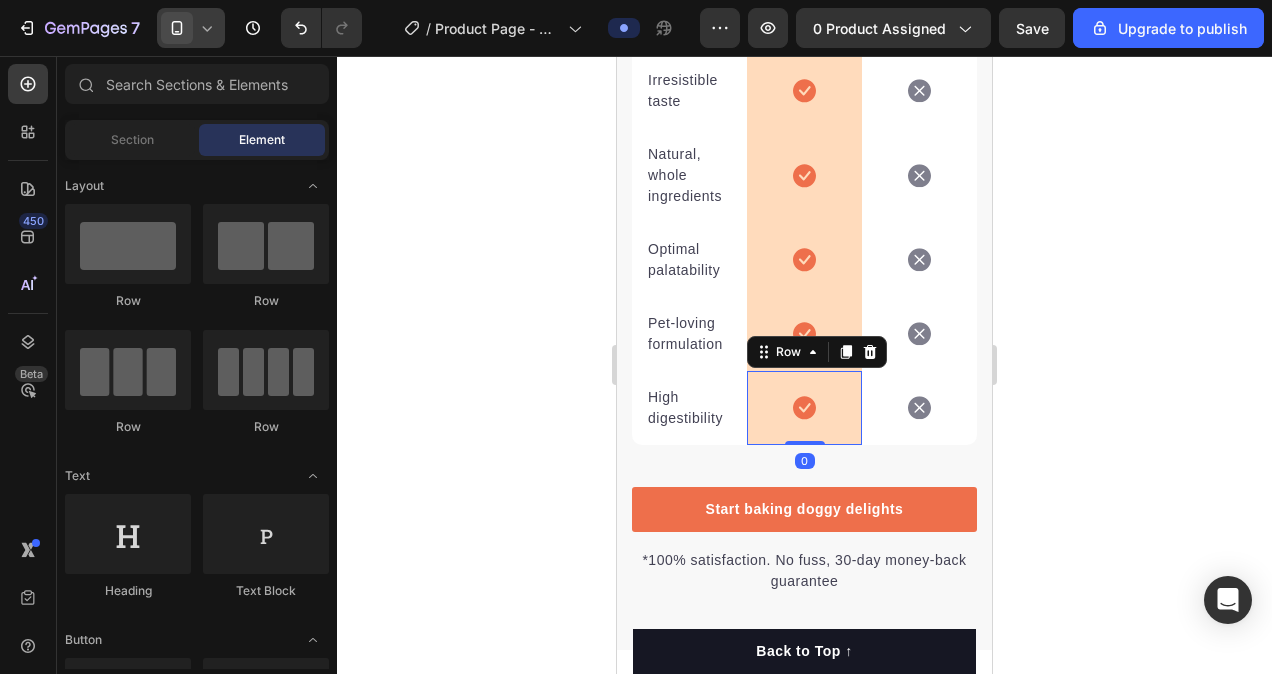 click on "Icon Row   0" at bounding box center (804, 408) 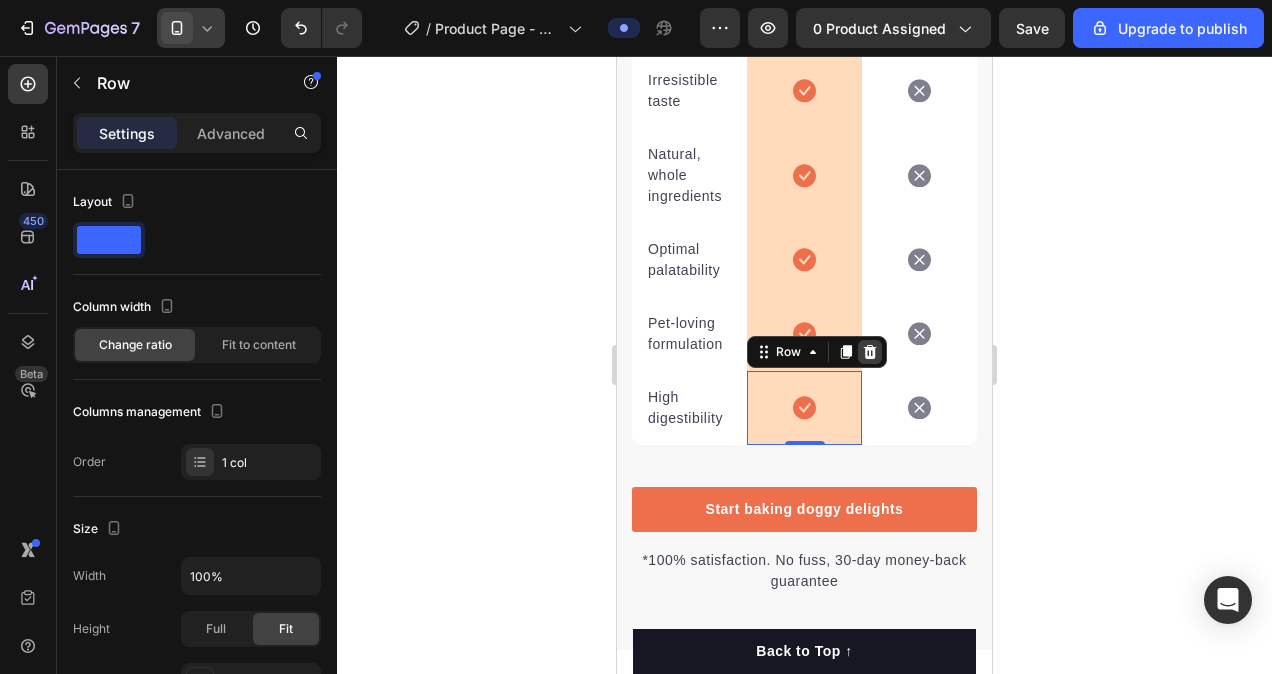 click 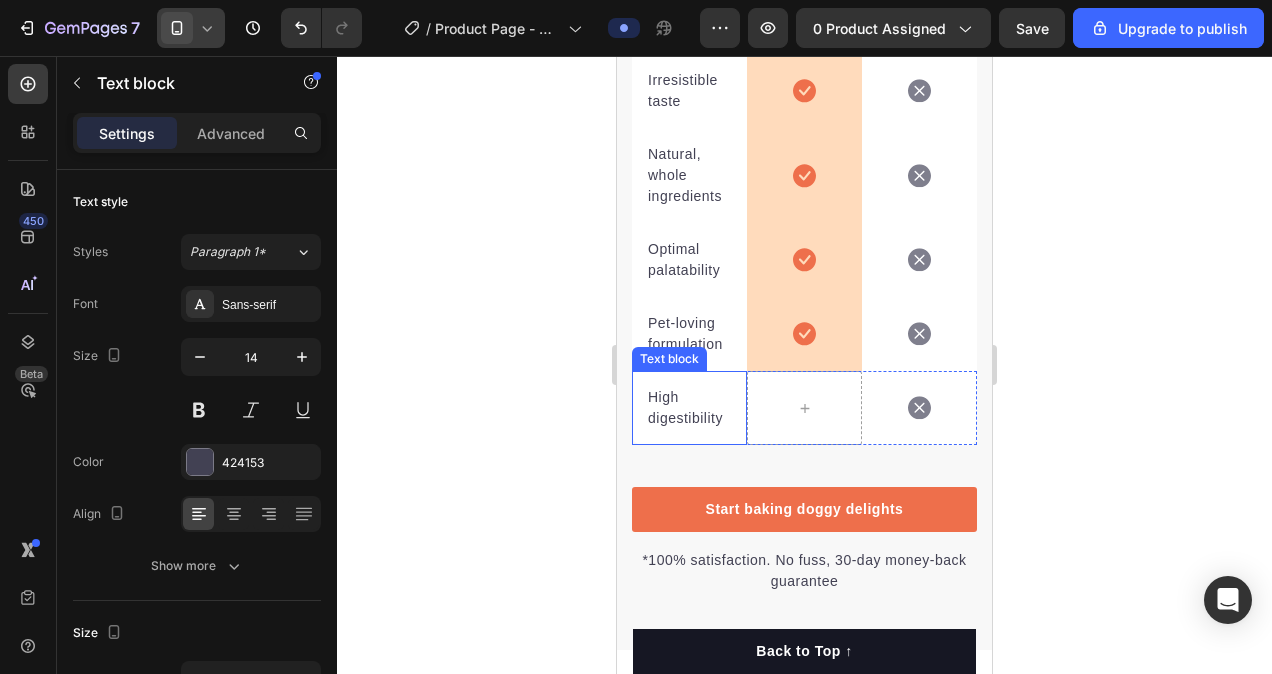 click on "High digestibility" at bounding box center [689, 408] 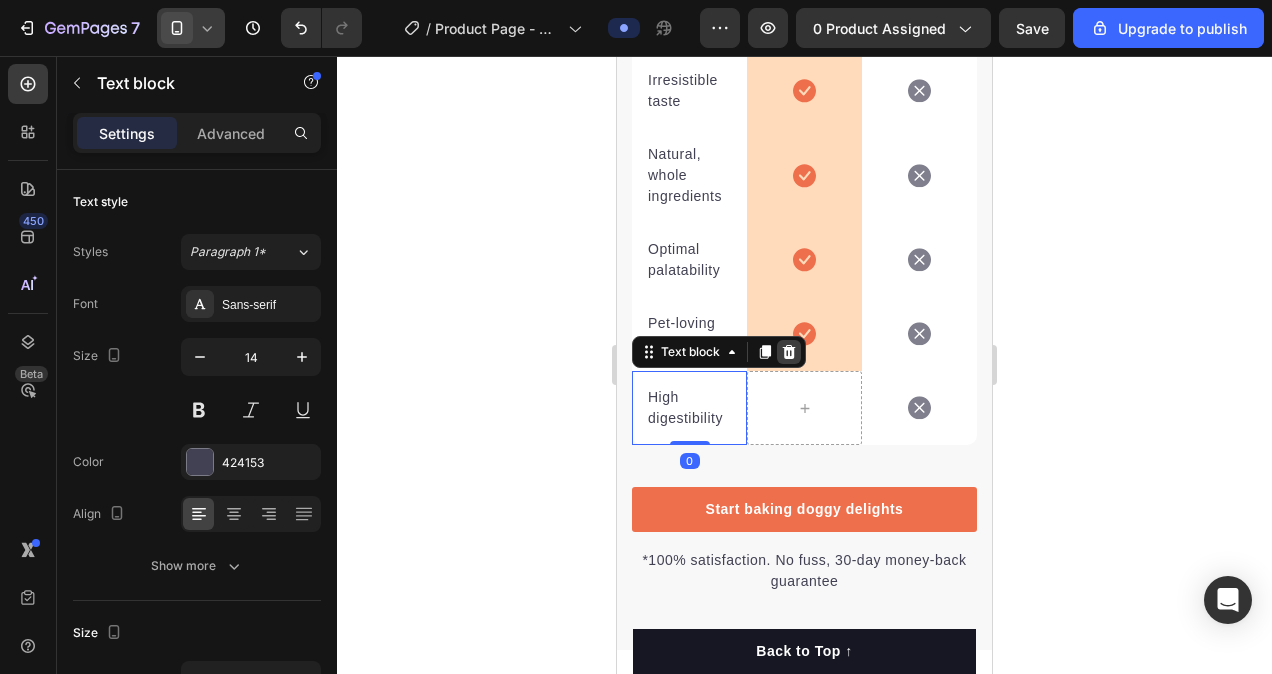 click 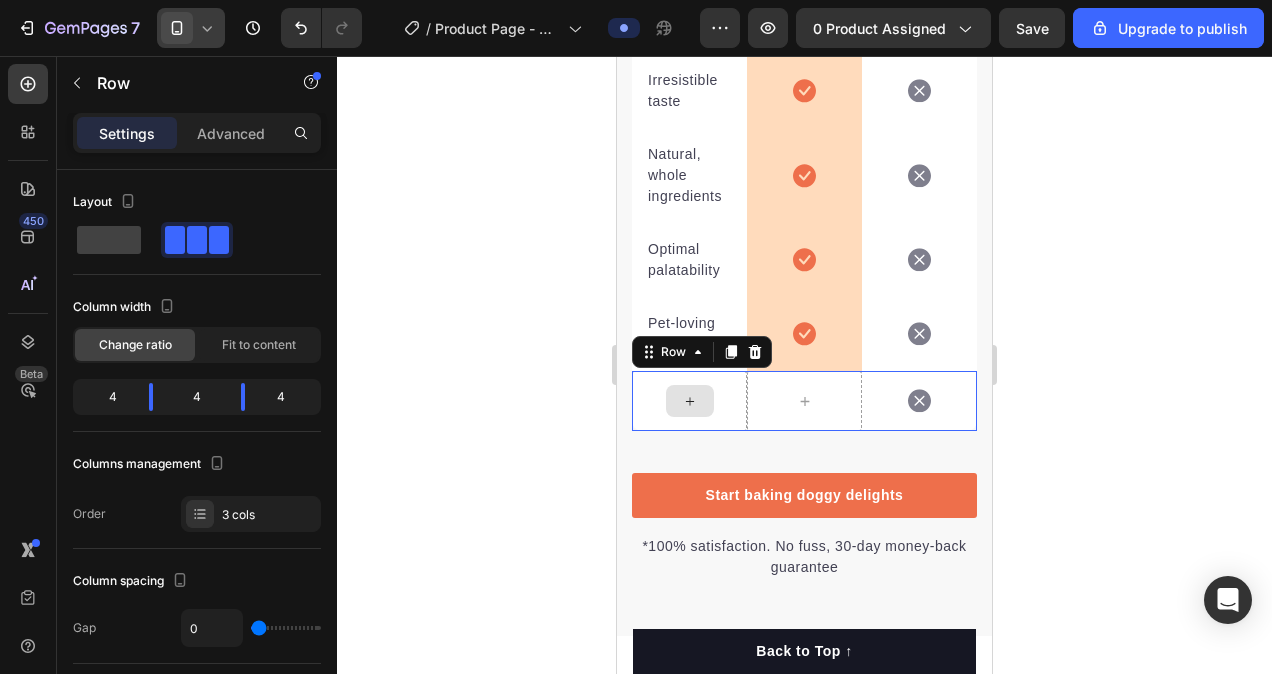 click at bounding box center [689, 401] 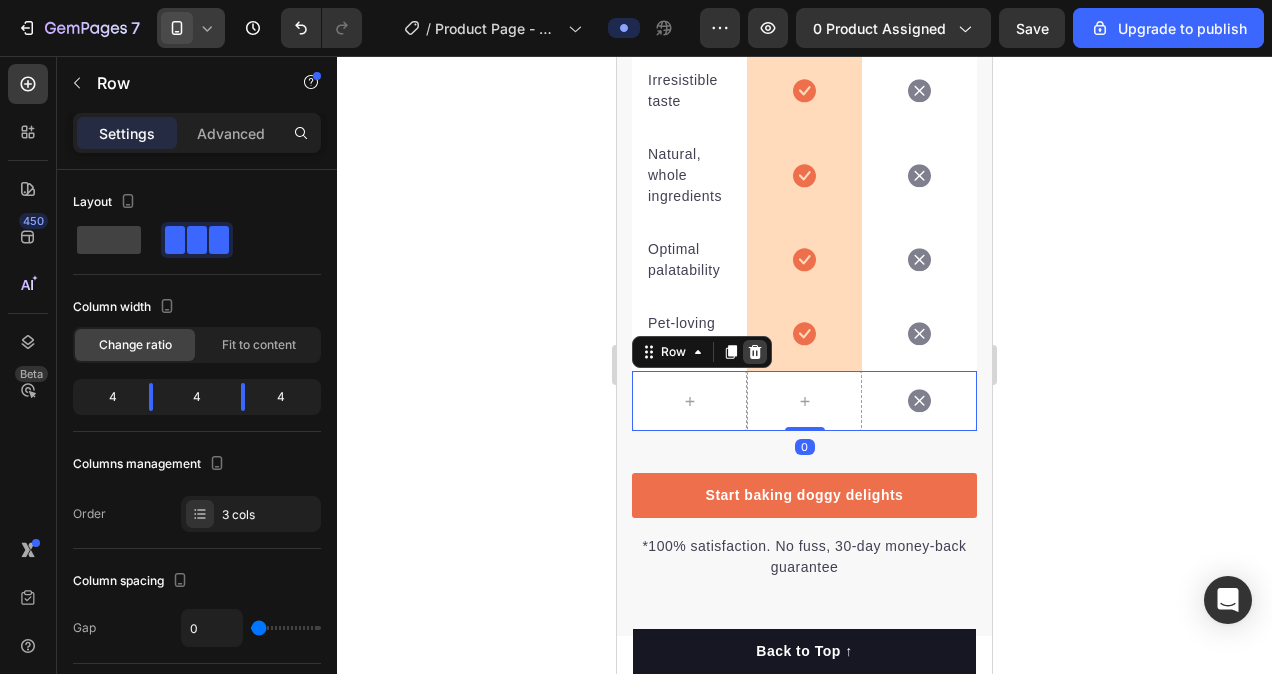 click at bounding box center [755, 352] 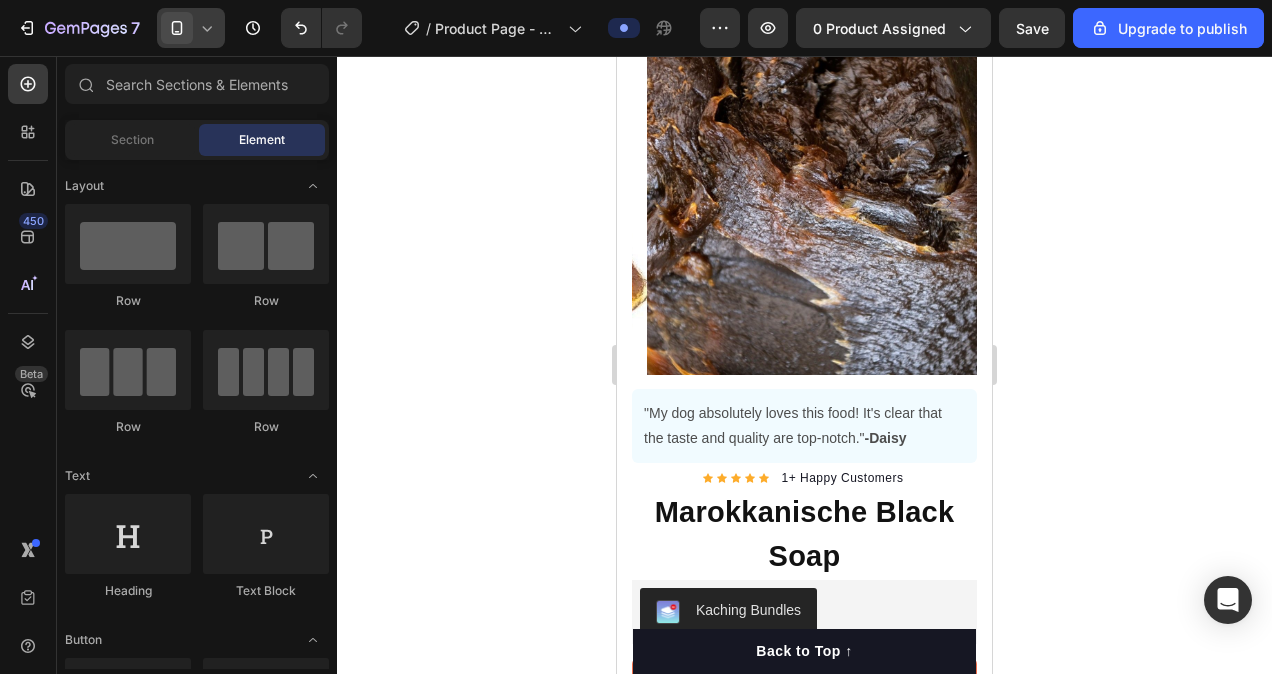 scroll, scrollTop: 0, scrollLeft: 0, axis: both 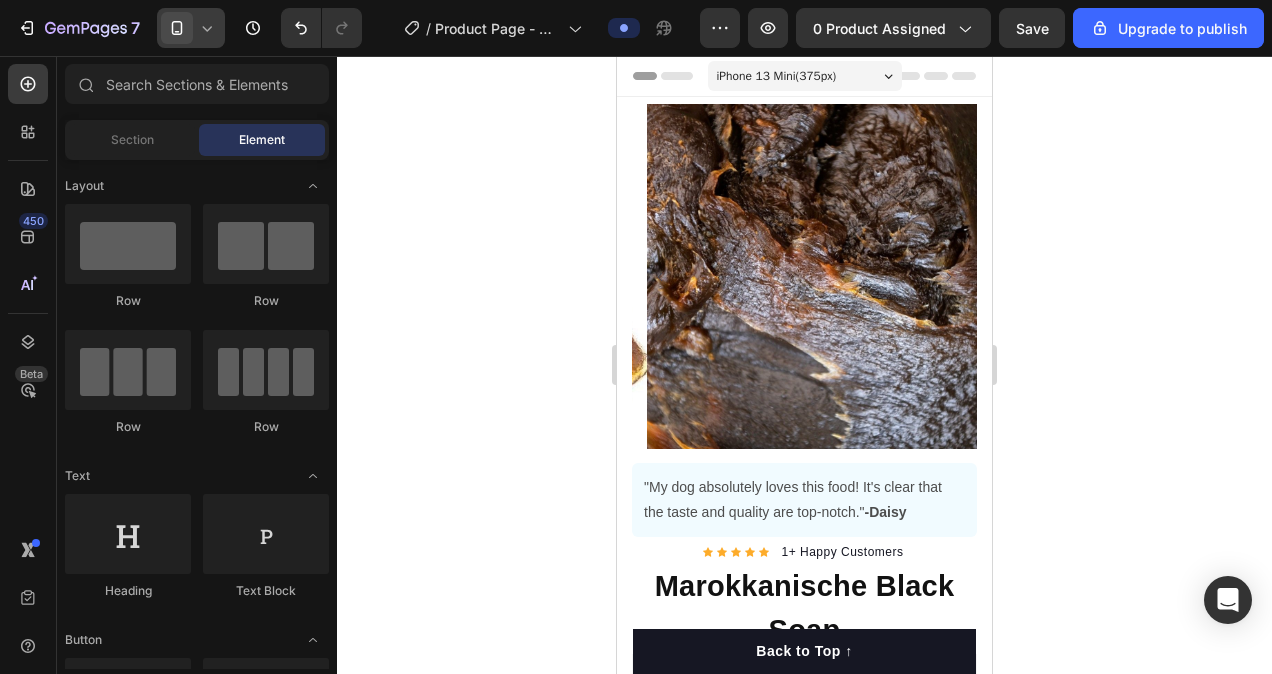 click 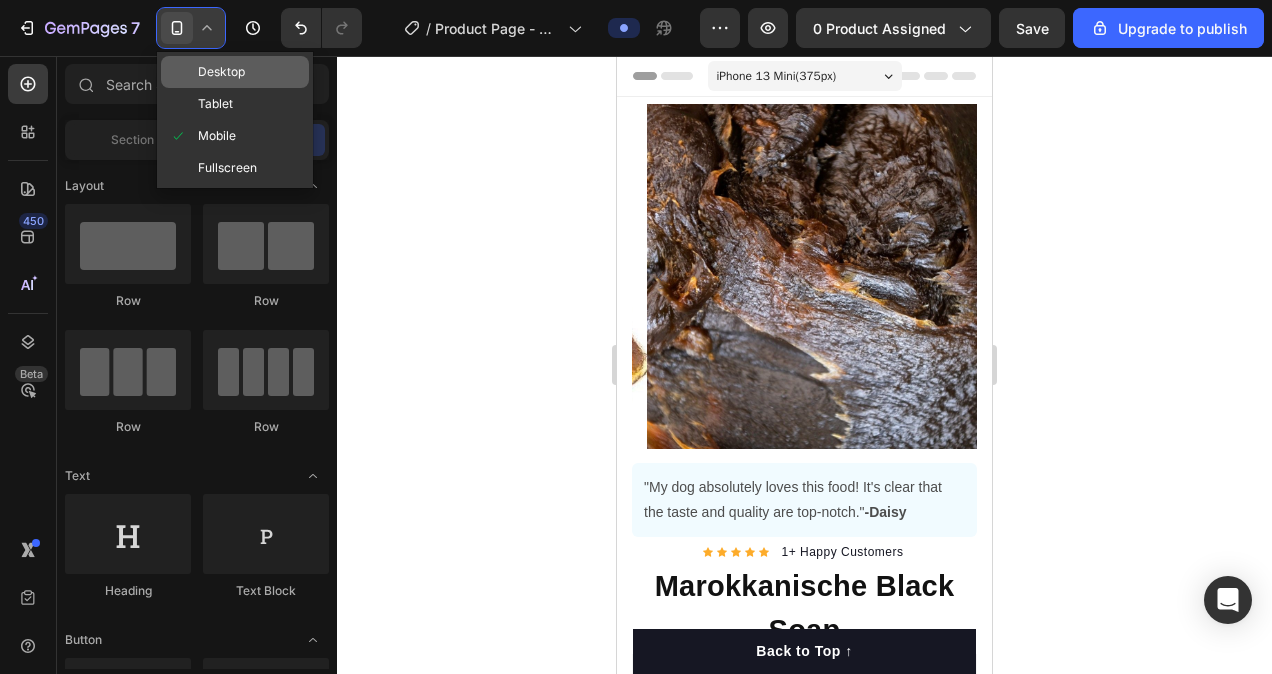 click on "Desktop" at bounding box center [221, 72] 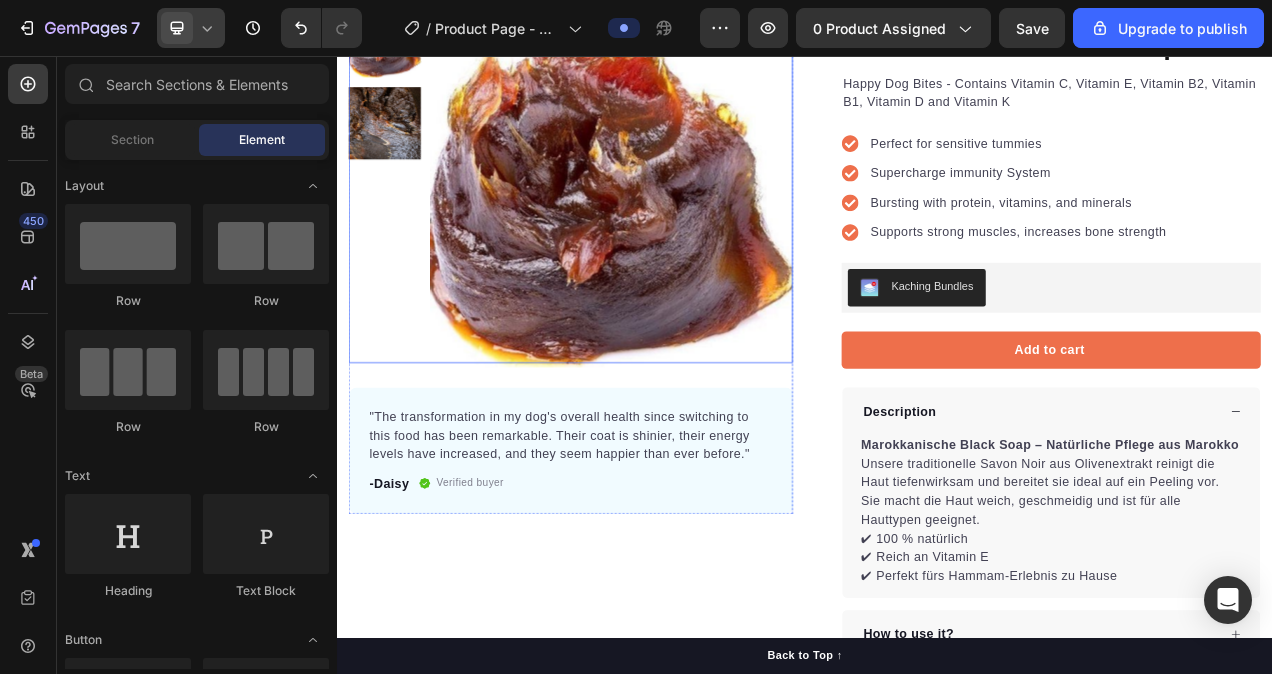 scroll, scrollTop: 170, scrollLeft: 0, axis: vertical 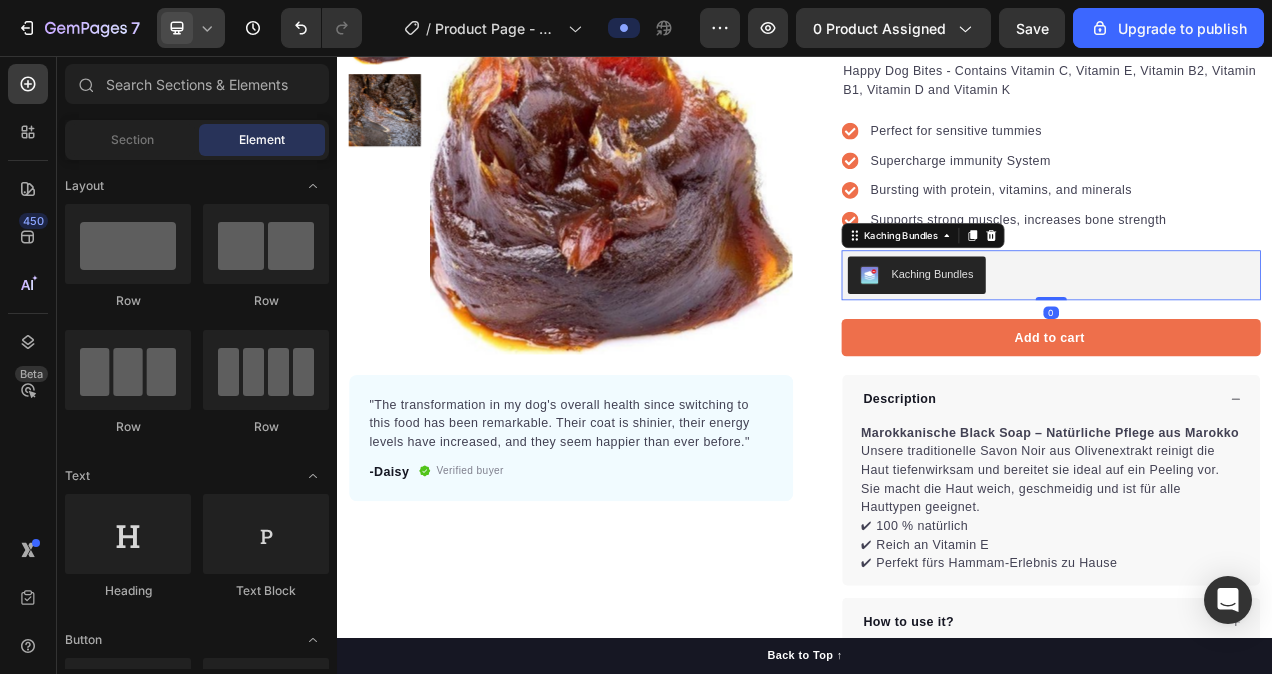 click on "Kaching Bundles" at bounding box center (1100, 336) 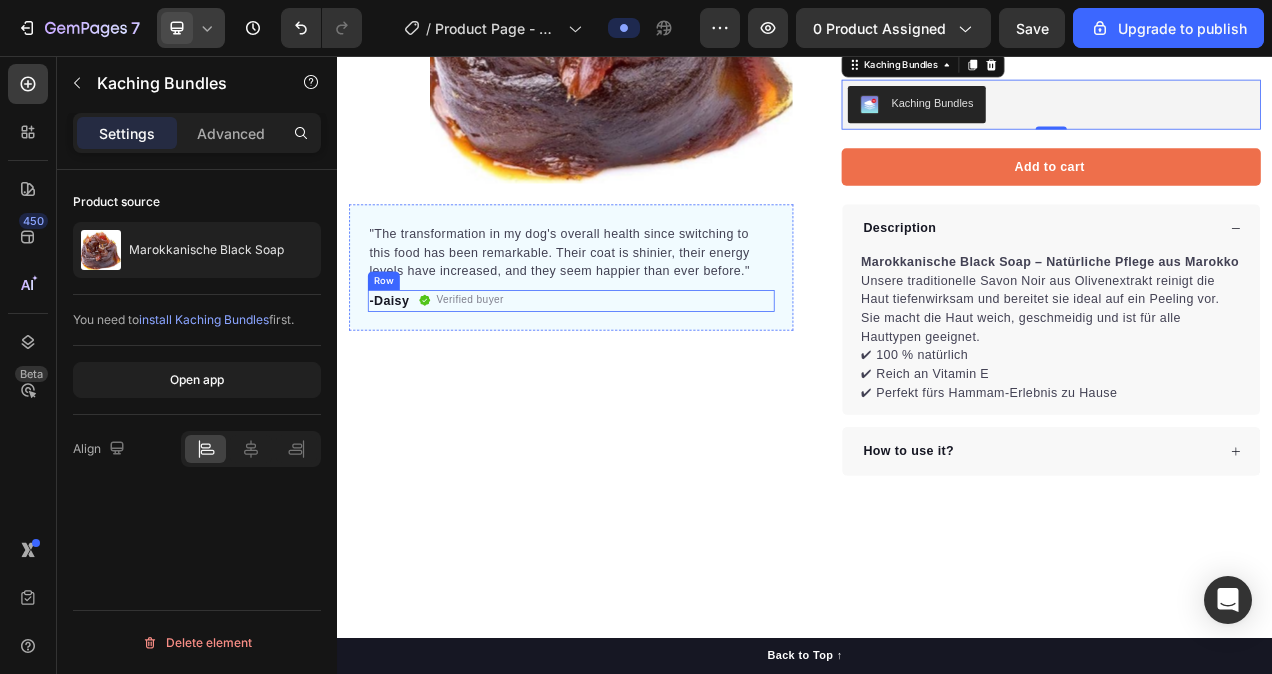 scroll, scrollTop: 0, scrollLeft: 0, axis: both 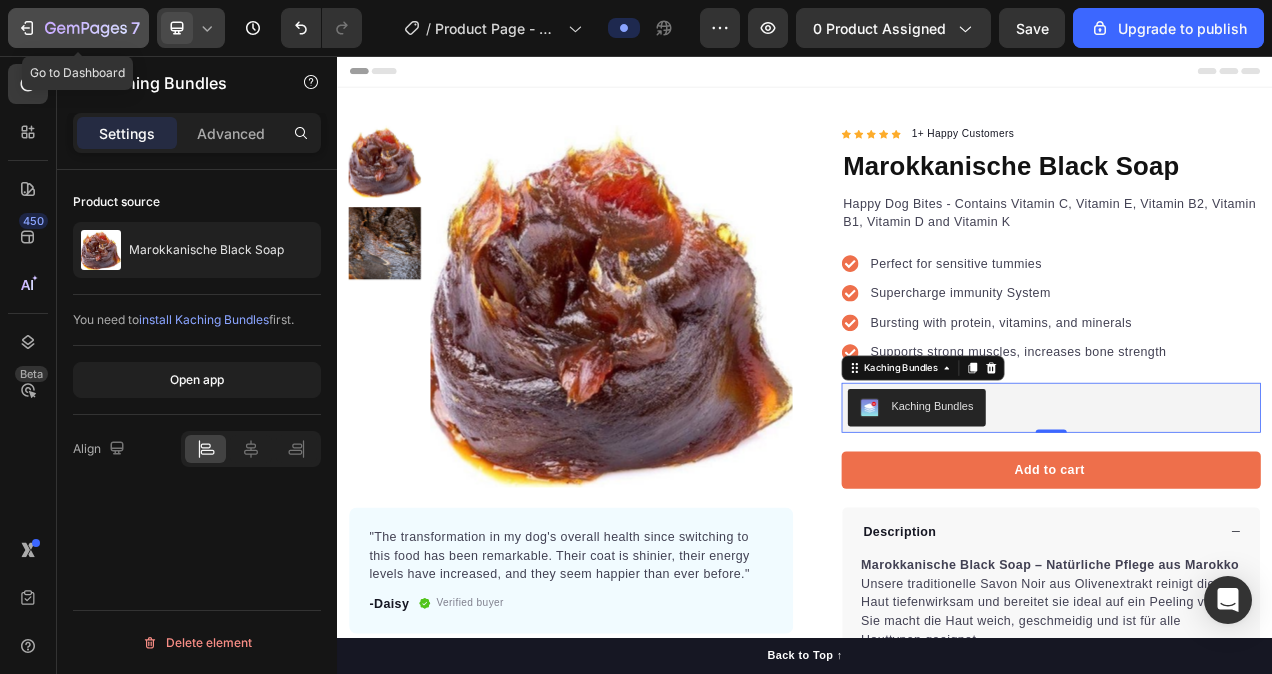 click 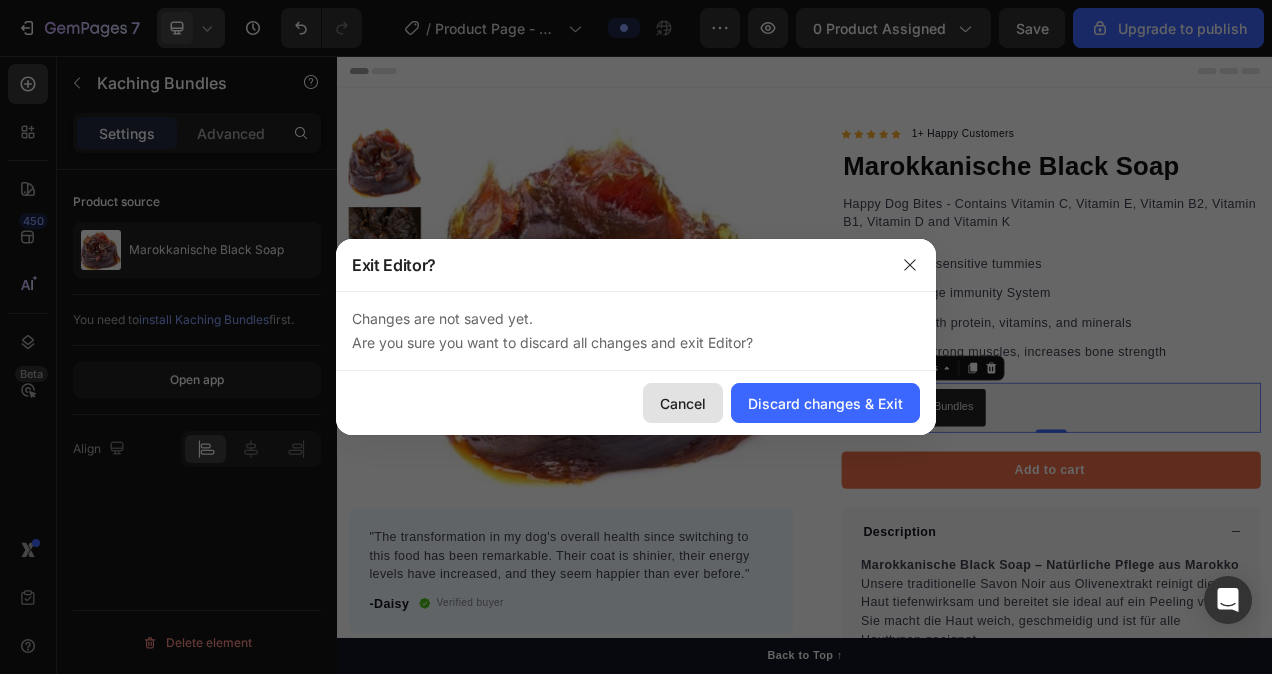 click on "Cancel" at bounding box center [683, 403] 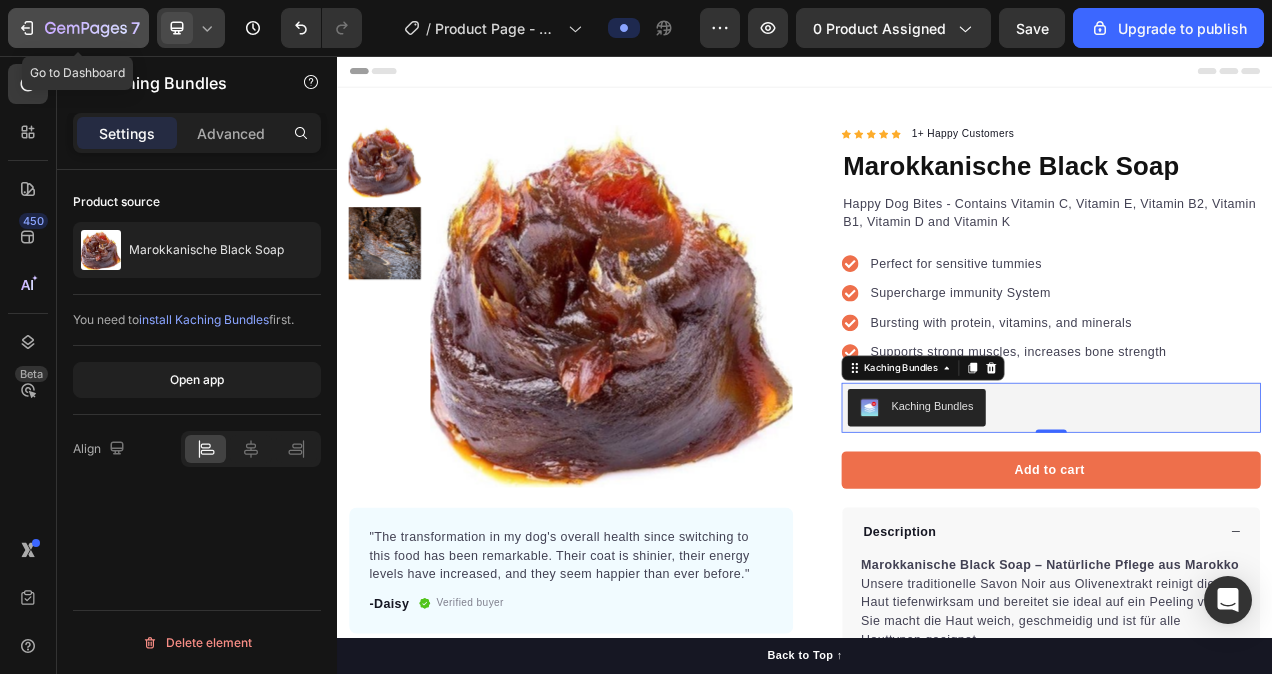 click 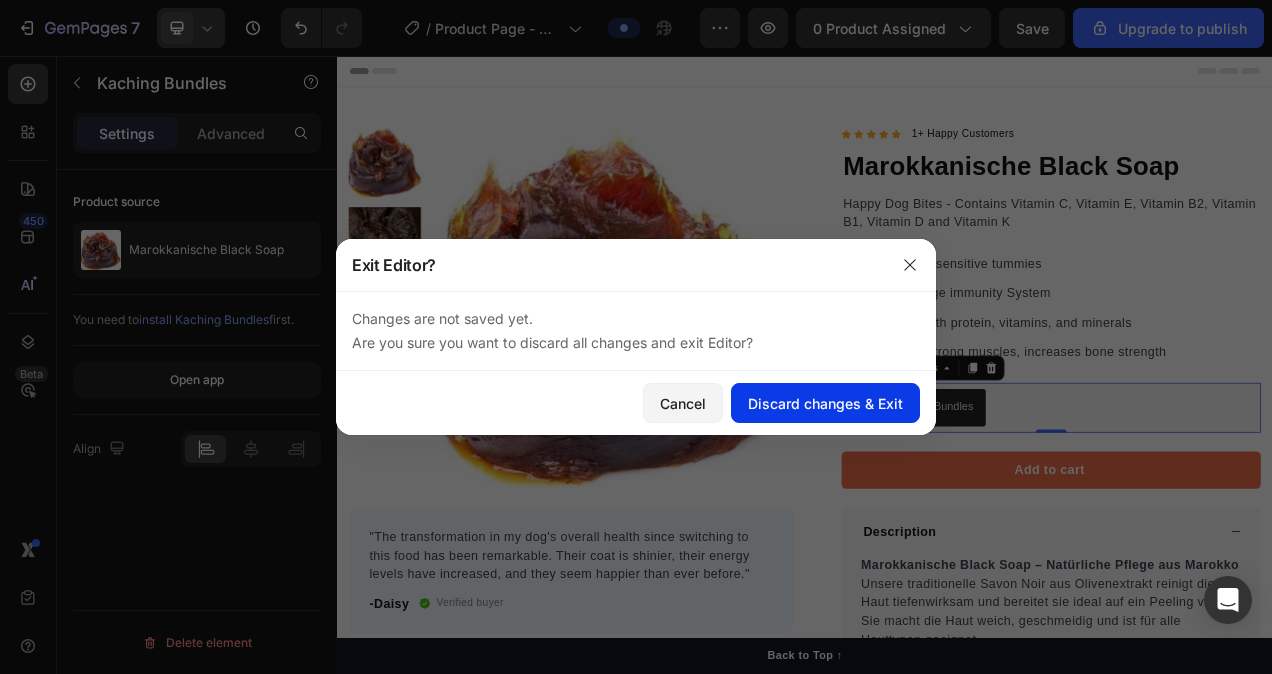click on "Discard changes & Exit" at bounding box center (825, 403) 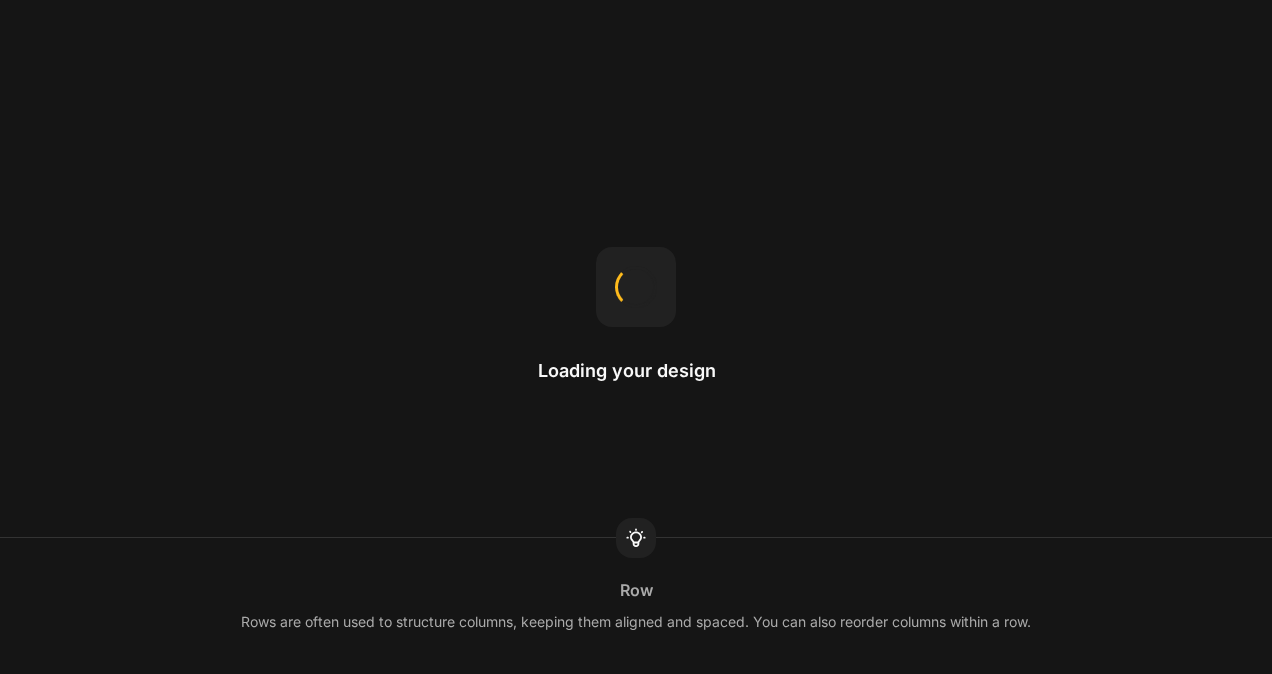 scroll, scrollTop: 0, scrollLeft: 0, axis: both 